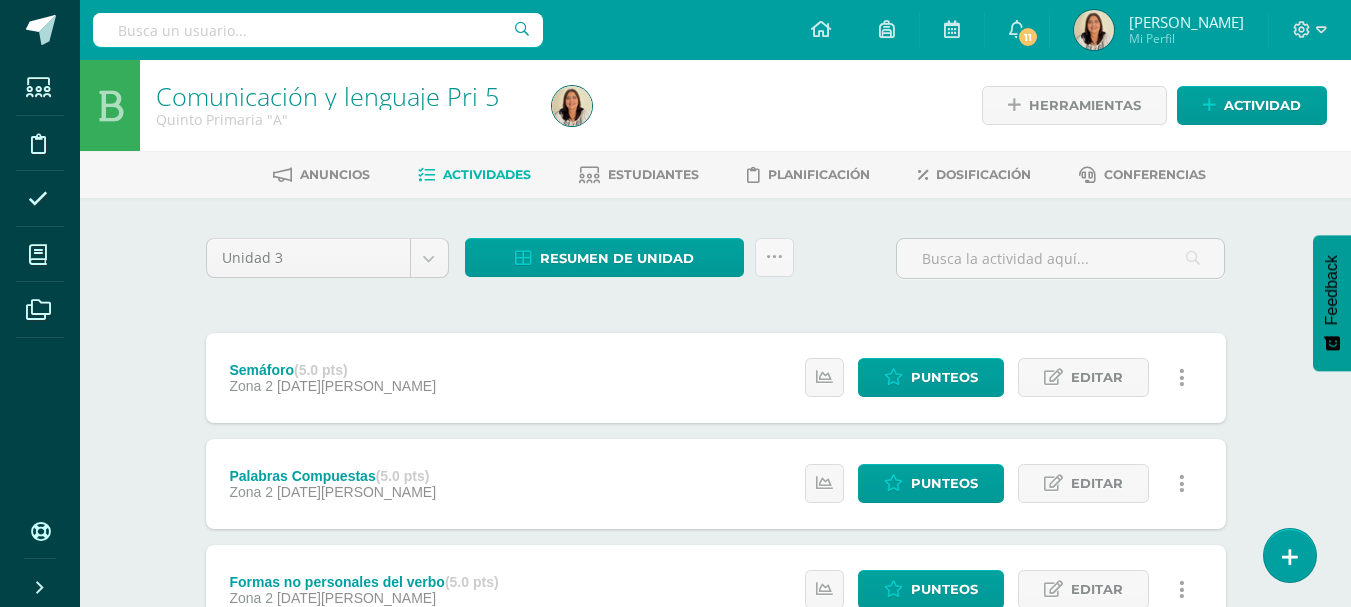 scroll, scrollTop: 0, scrollLeft: 0, axis: both 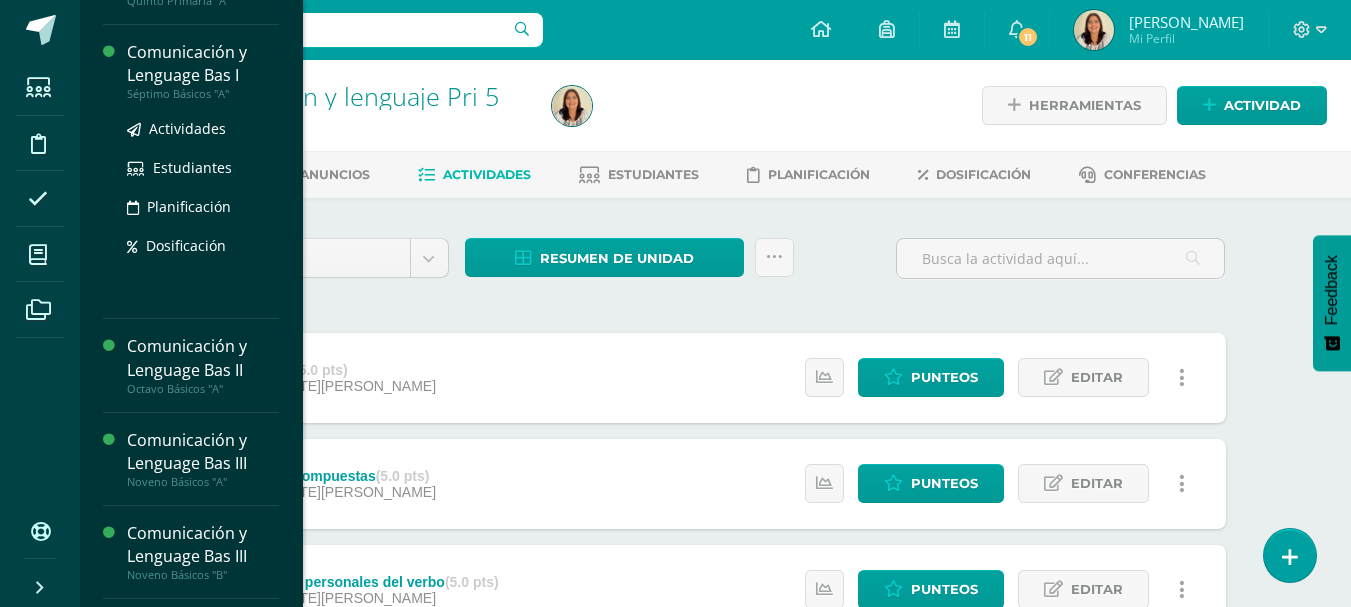click on "Séptimo
Básicos
"A"" at bounding box center [203, 94] 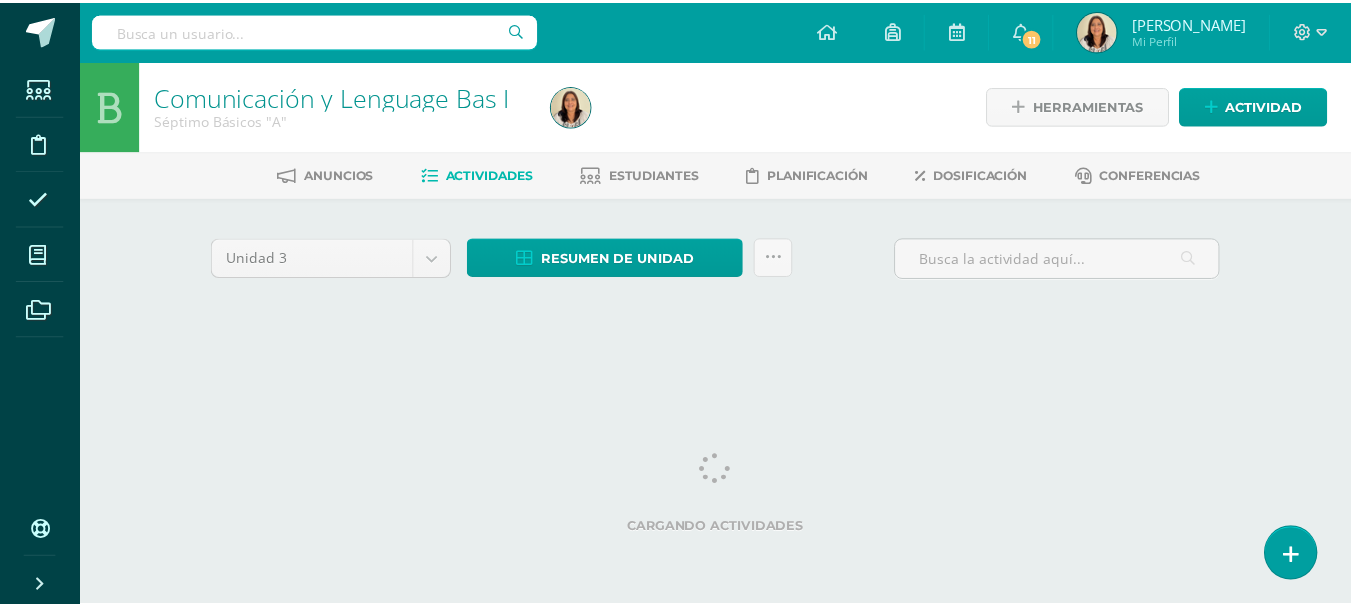 scroll, scrollTop: 0, scrollLeft: 0, axis: both 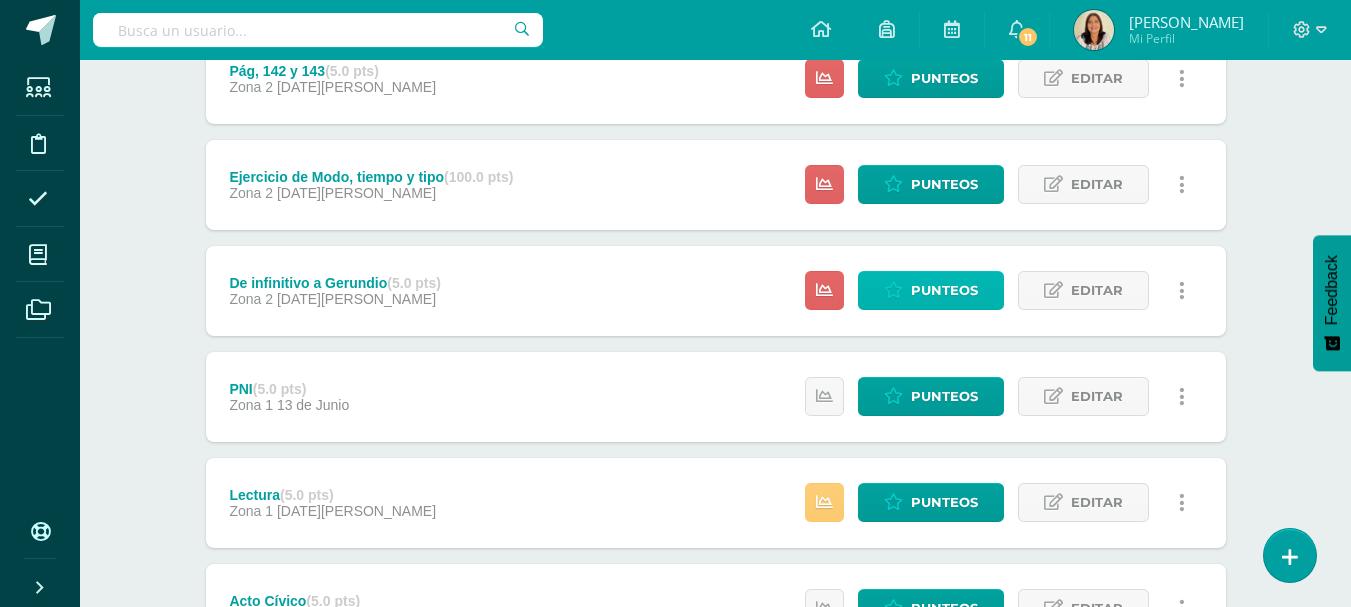 click on "Punteos" at bounding box center [944, 290] 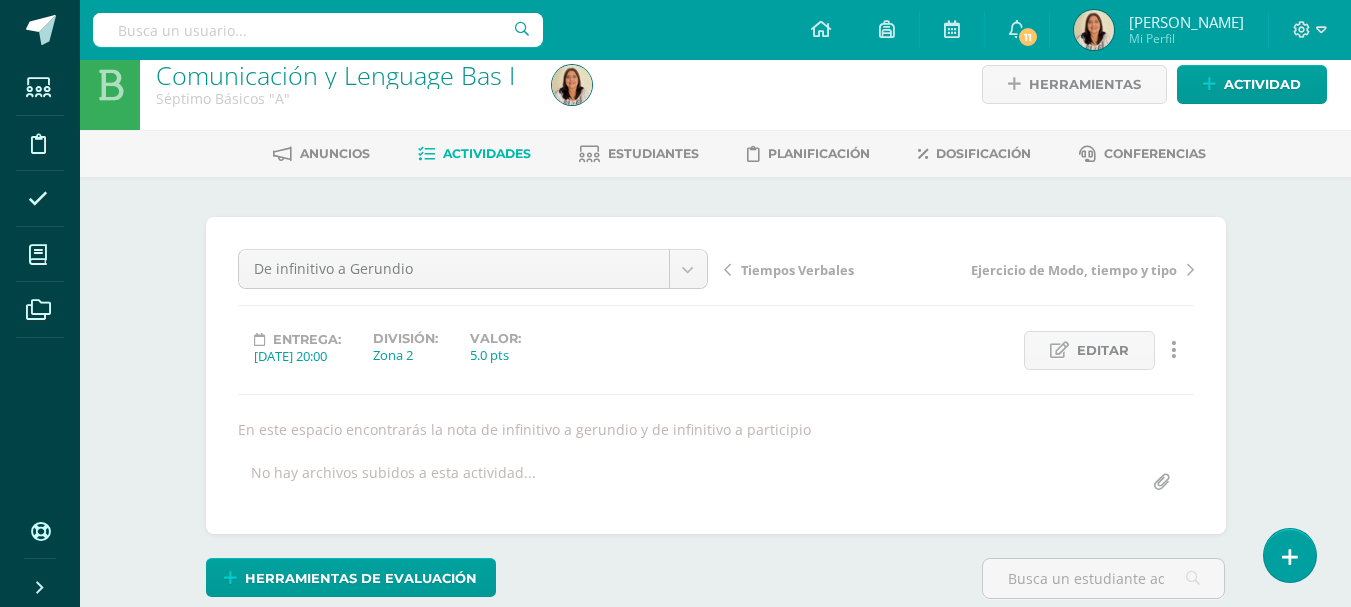scroll, scrollTop: 0, scrollLeft: 0, axis: both 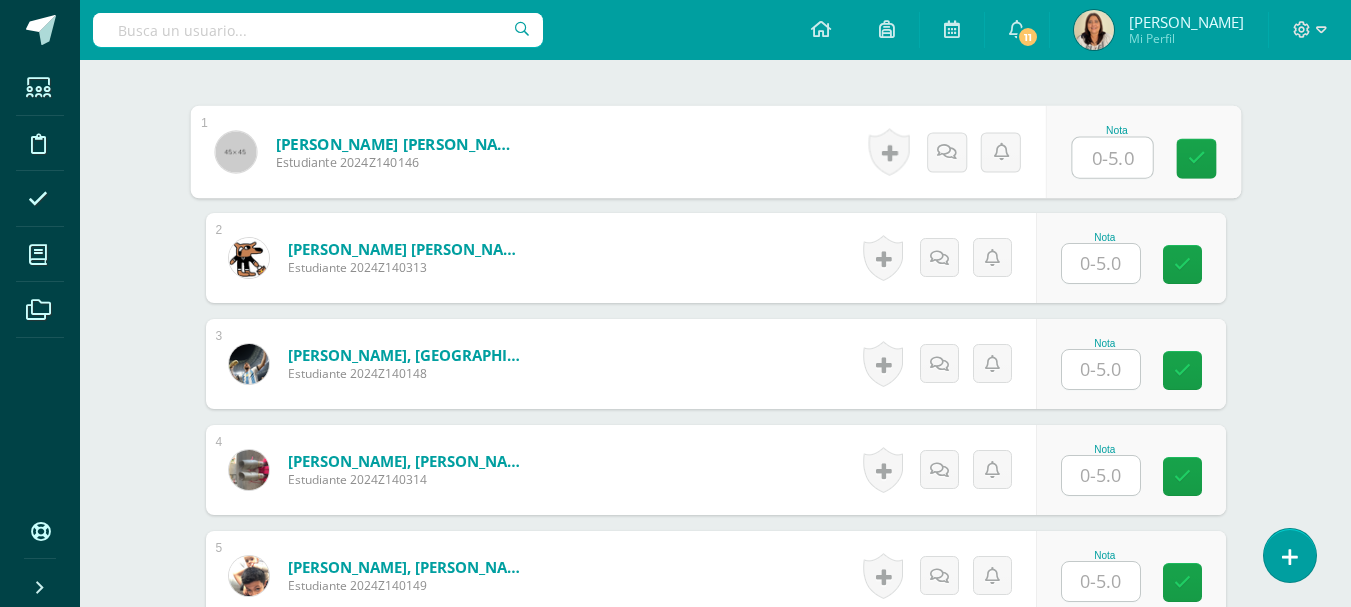 click at bounding box center [1112, 158] 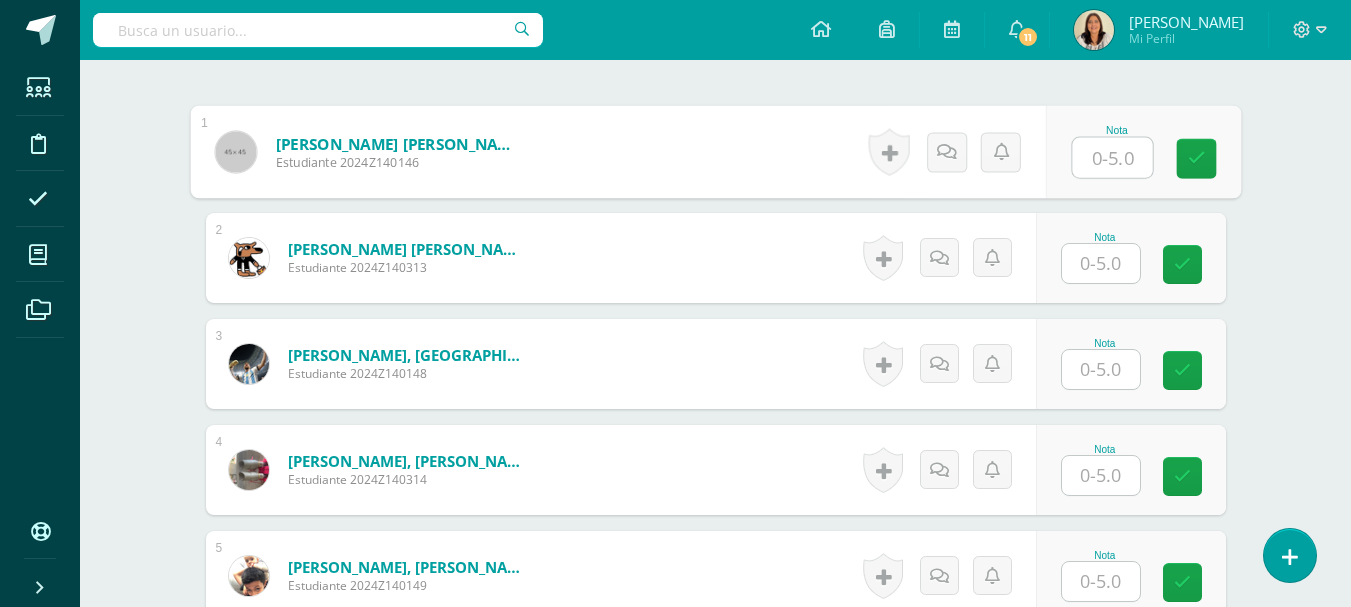 click at bounding box center (1101, 263) 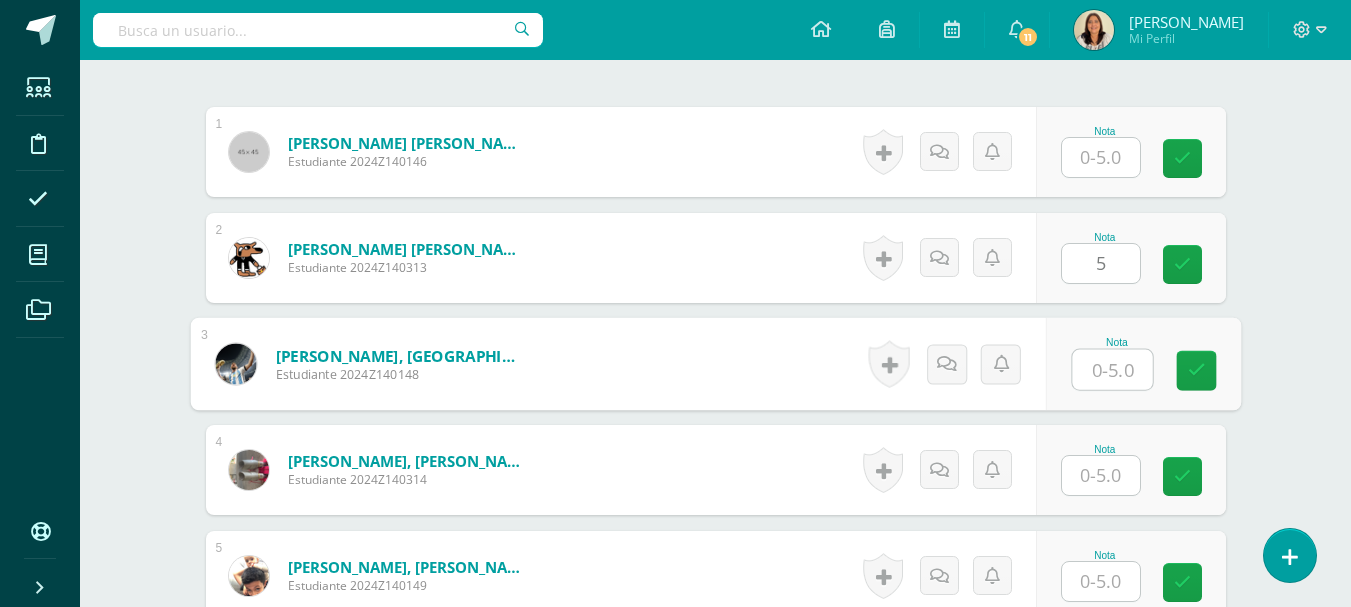 click at bounding box center [1112, 370] 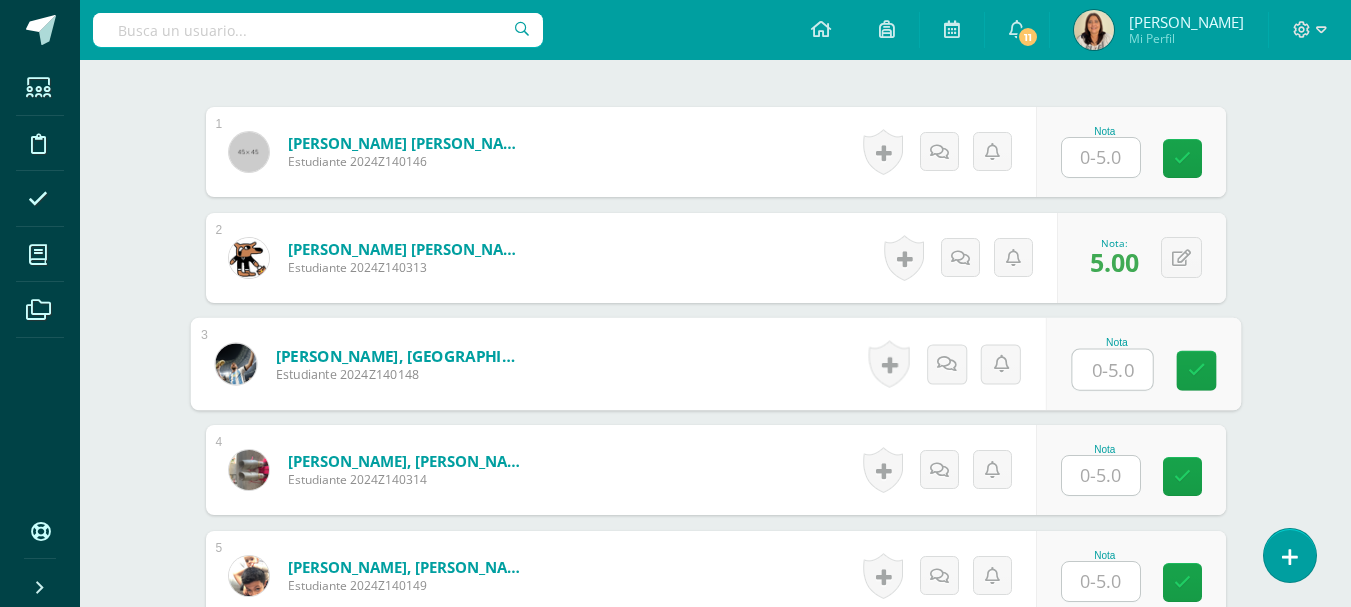 click at bounding box center (1101, 157) 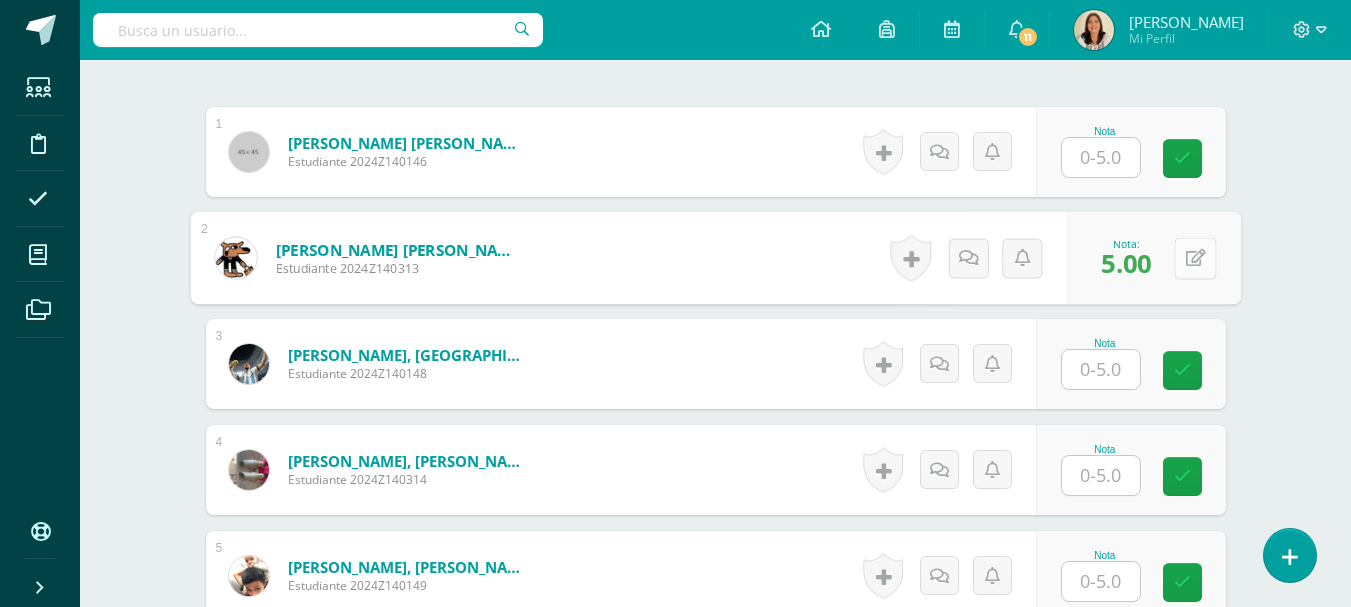 click at bounding box center [1195, 258] 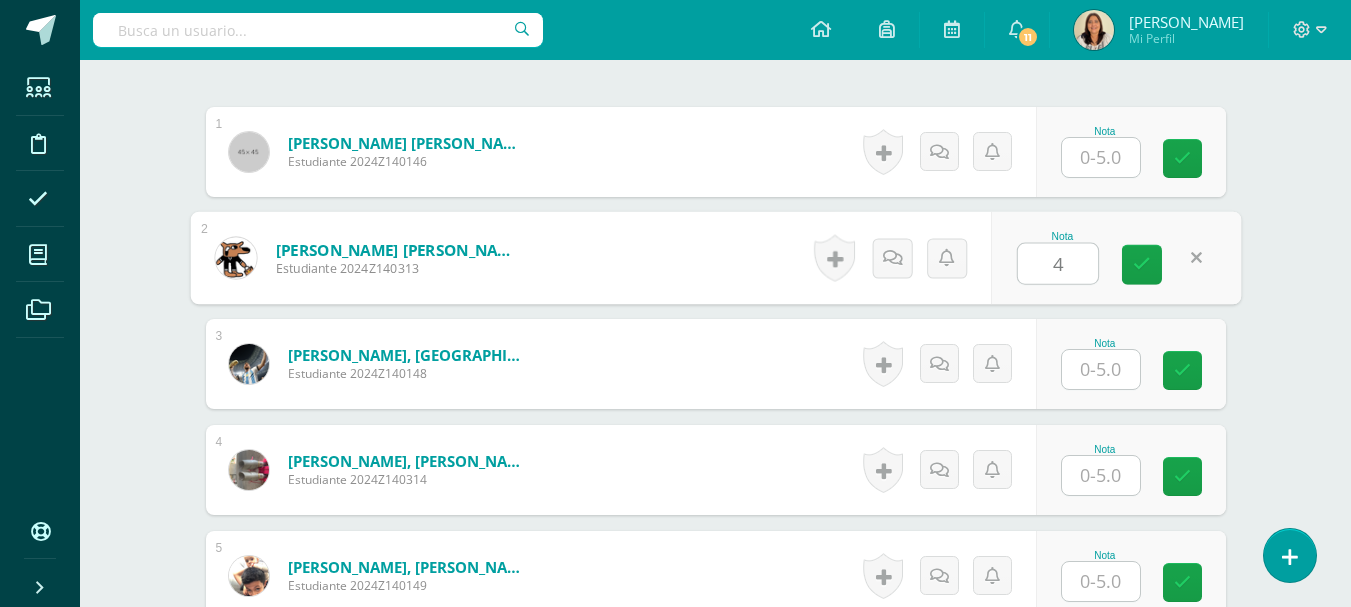 type on "4" 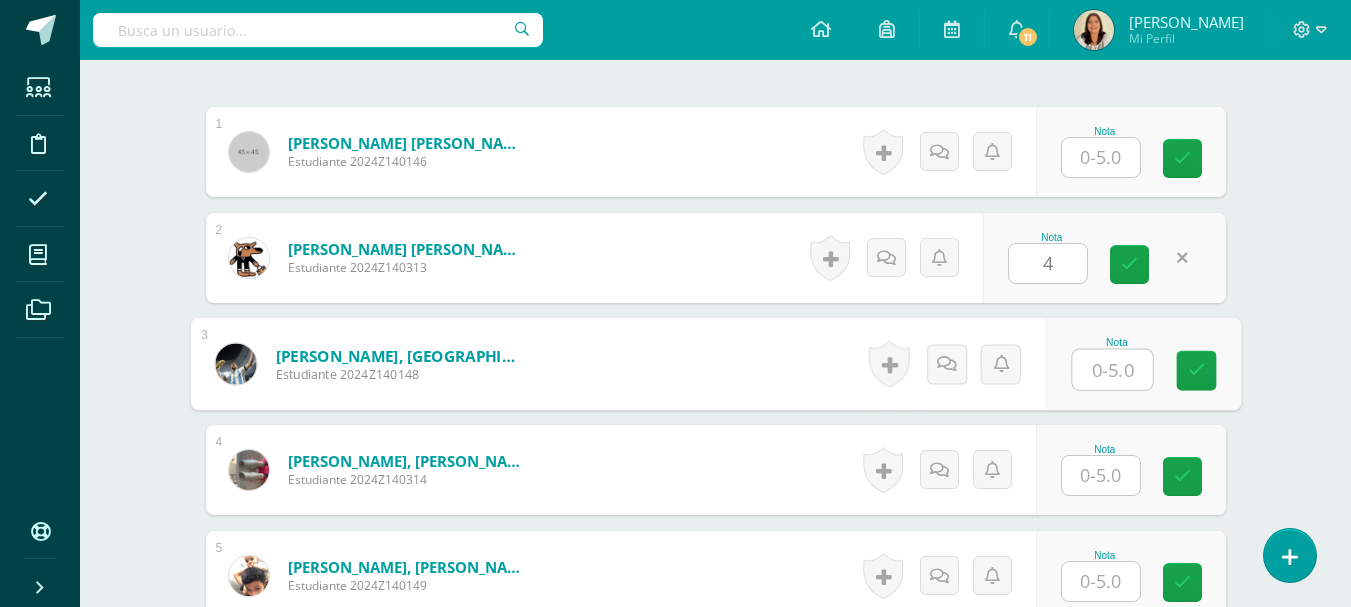 click at bounding box center (1112, 370) 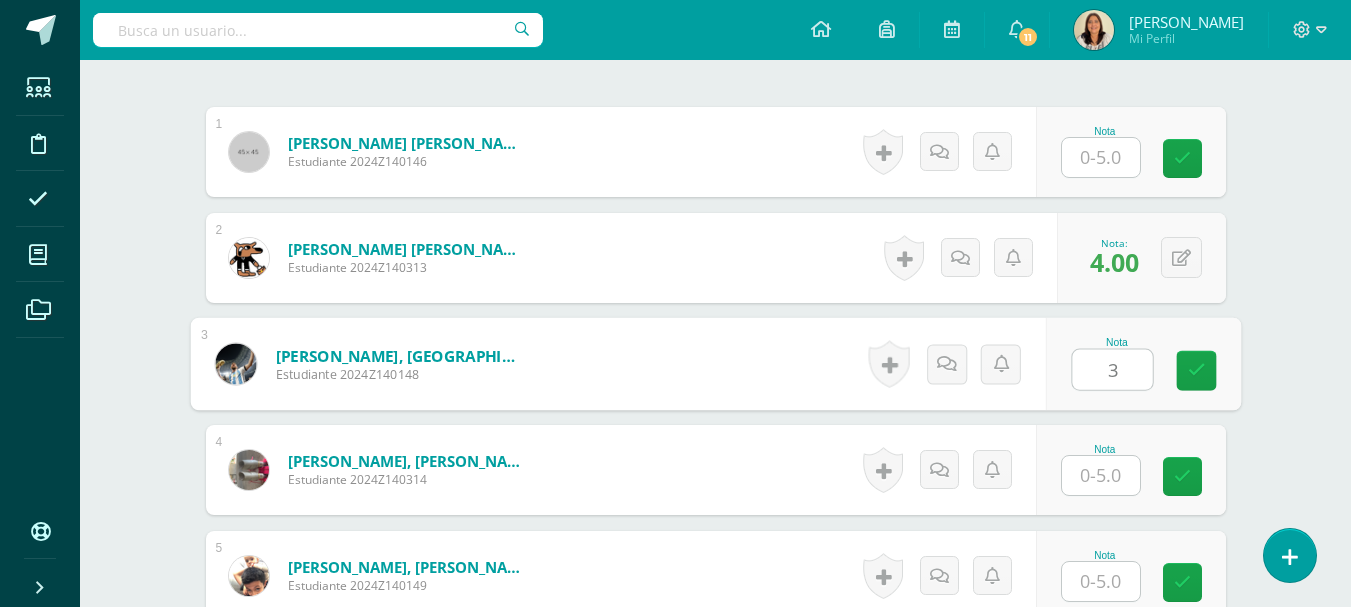 type on "3" 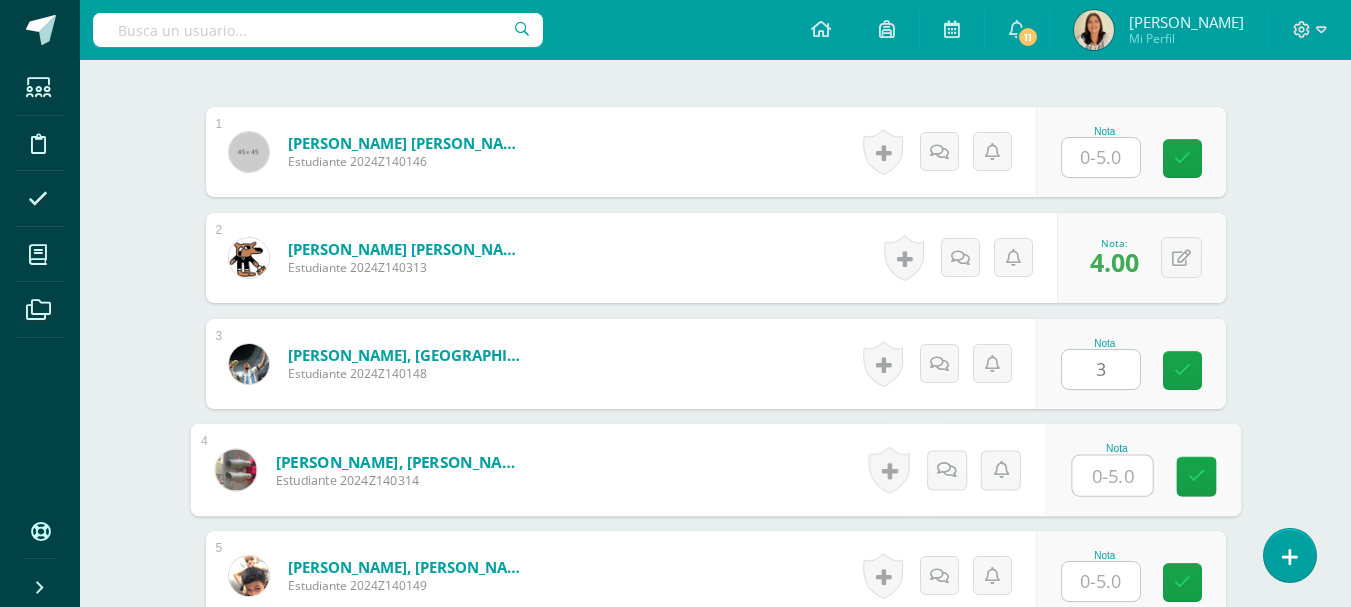 click at bounding box center (1112, 476) 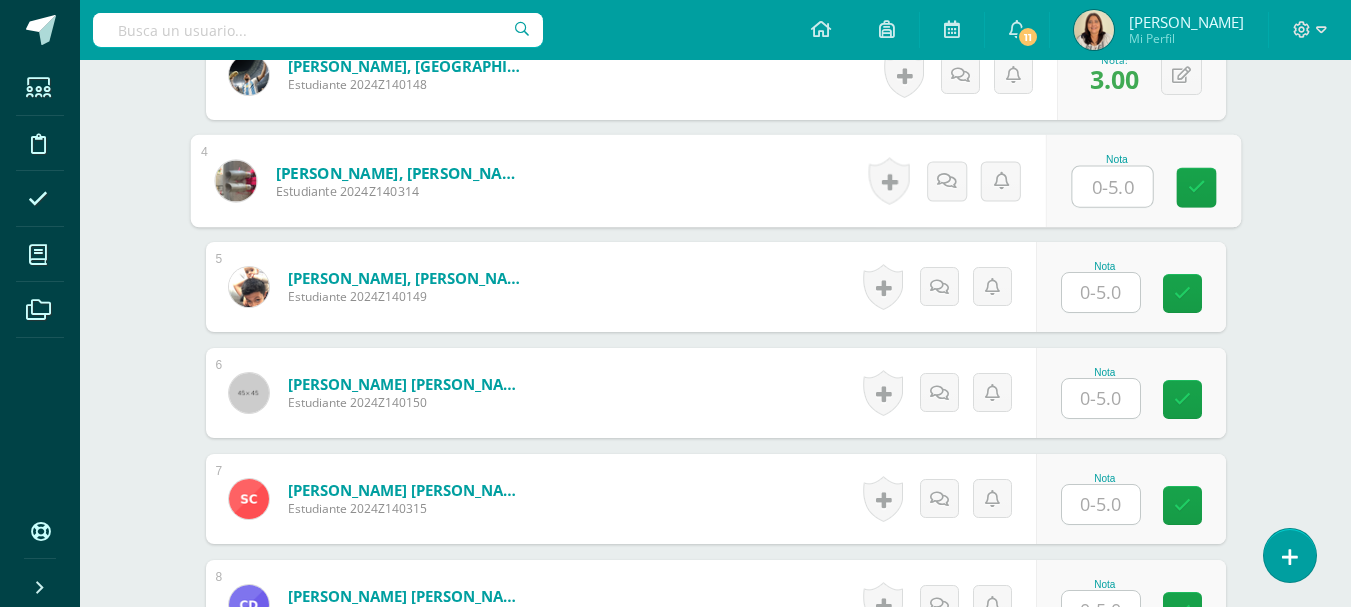scroll, scrollTop: 937, scrollLeft: 0, axis: vertical 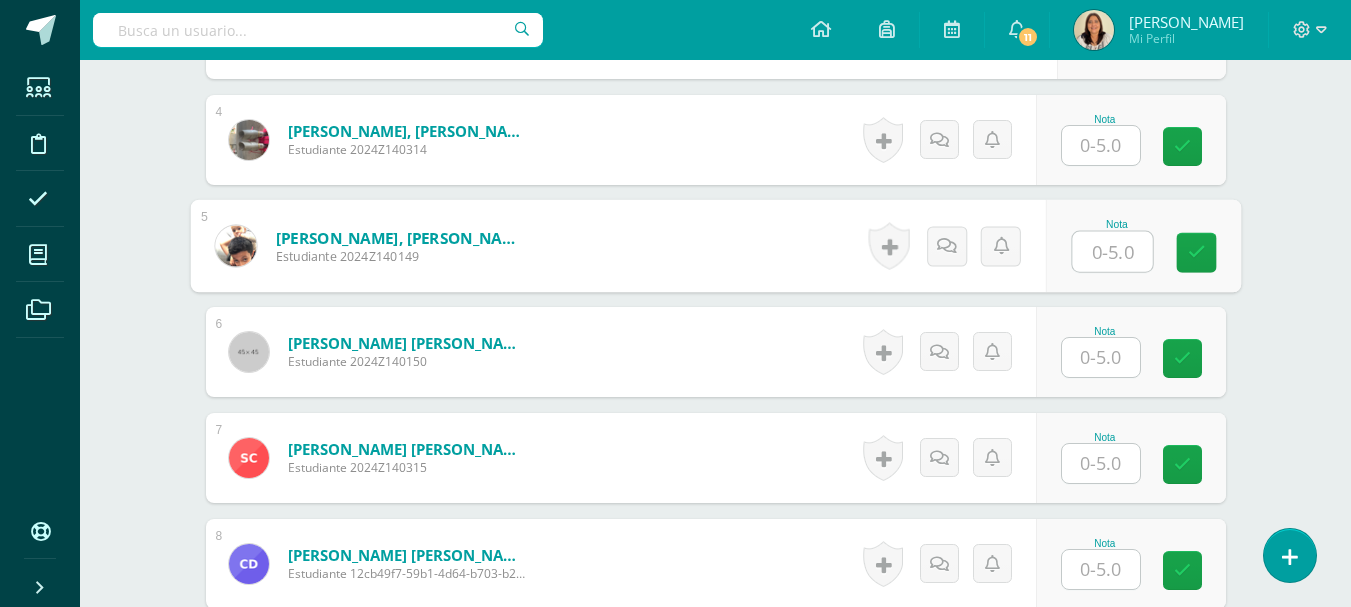 click at bounding box center (1112, 252) 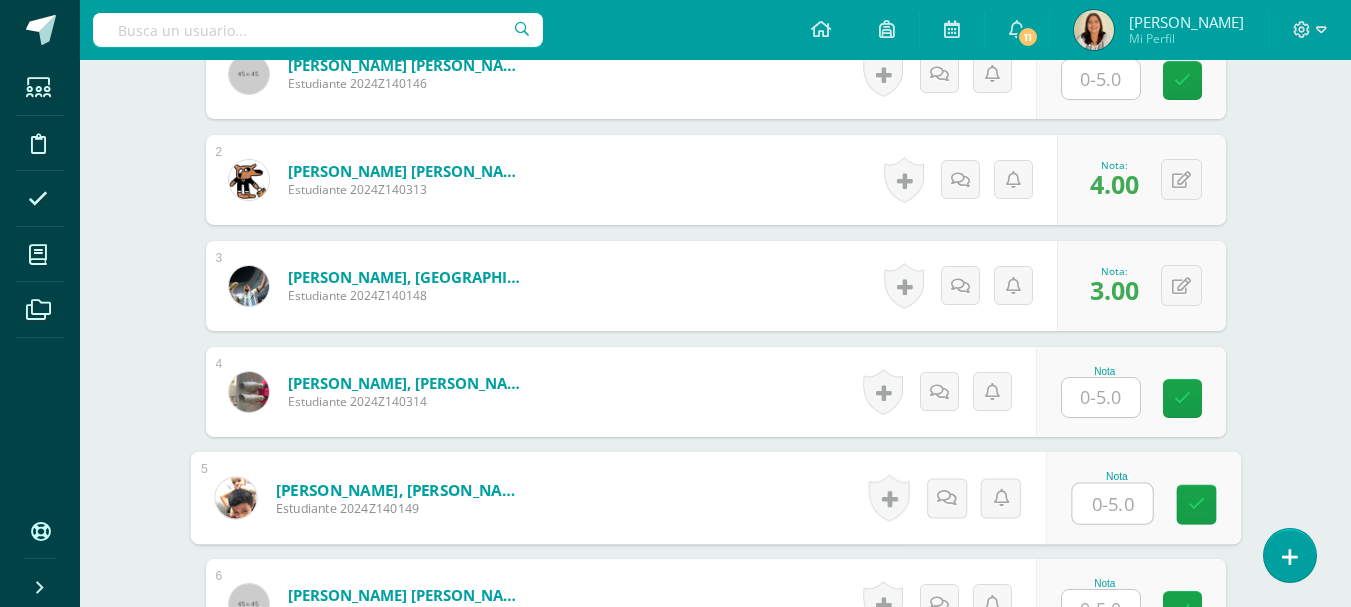scroll, scrollTop: 662, scrollLeft: 0, axis: vertical 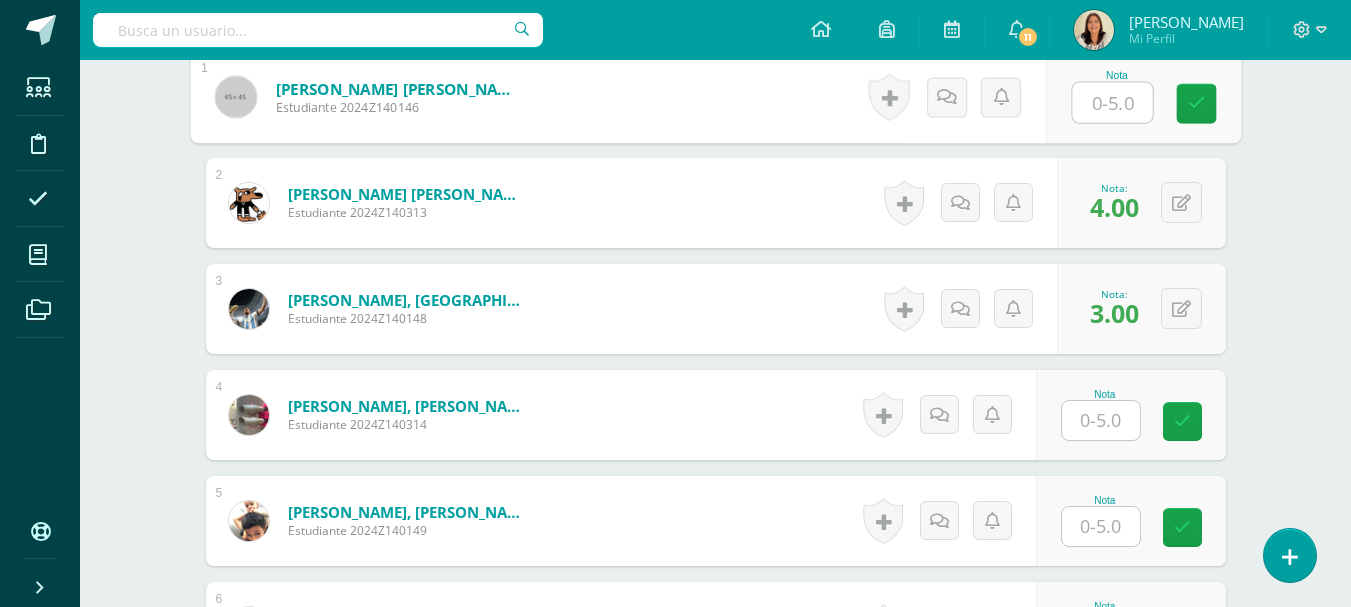 click at bounding box center [1112, 103] 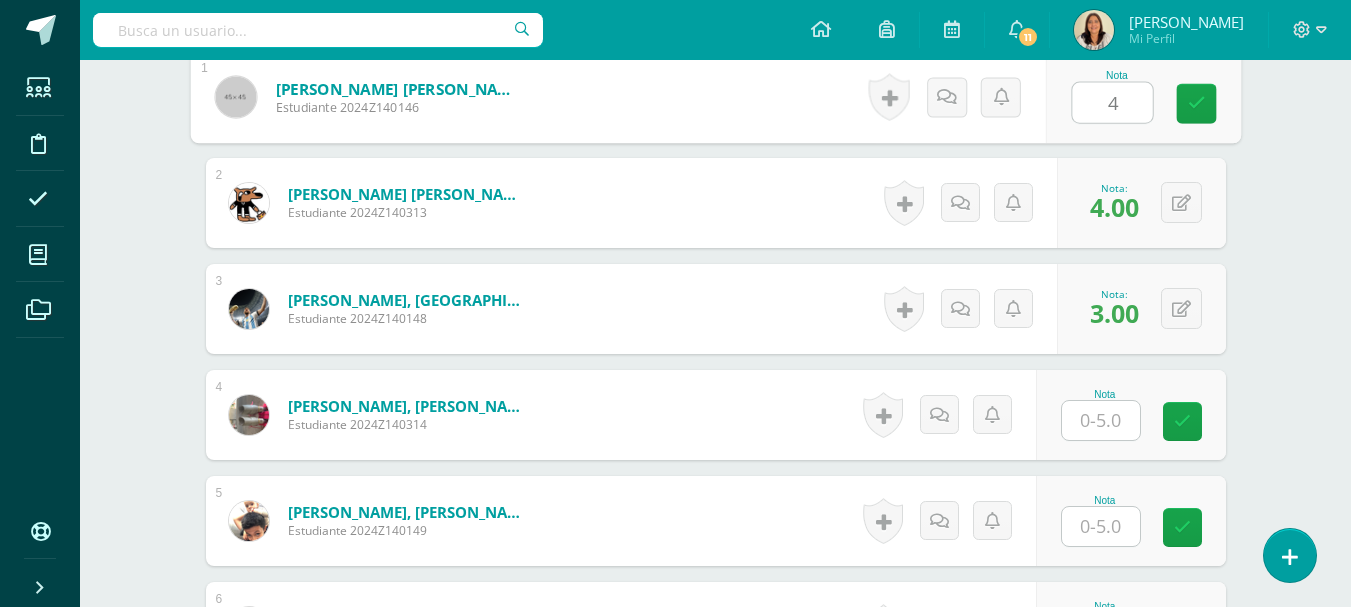 type on "4" 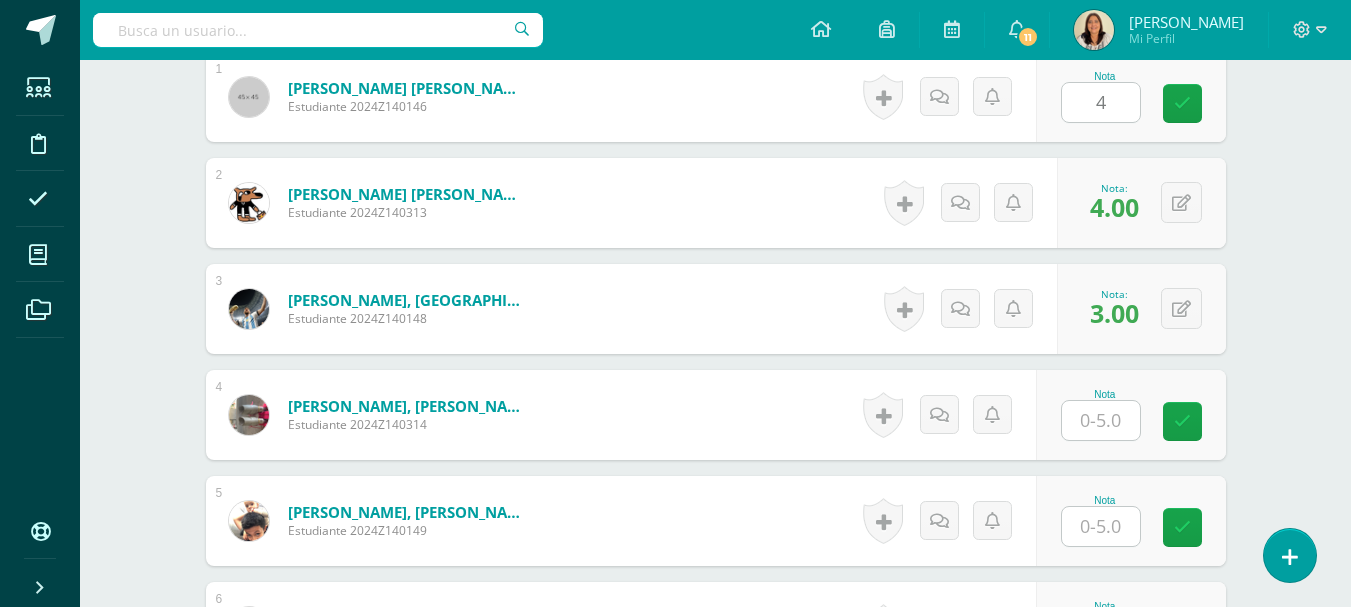 click on "¿Estás seguro que quieres  eliminar  esta actividad?
Esto borrará la actividad y cualquier nota que hayas registrado
permanentemente. Esta acción no se puede revertir. Cancelar Eliminar
Administración de escalas de valoración
escala de valoración
Aún no has creado una escala de valoración.
Cancelar Agregar nueva escala de valoración: Agrega una división a la escala de valoración  (ej. Ortografía, redacción, trabajo en equipo, etc.)
Agregar
Cancelar Crear escala de valoración
Agrega listas de cotejo
Mostrar todos                             Mostrar todos Mis listas Generales Comunicación y Lenguaje Matemática Ciencia Estudios Sociales Arte Carátula" at bounding box center (716, 748) 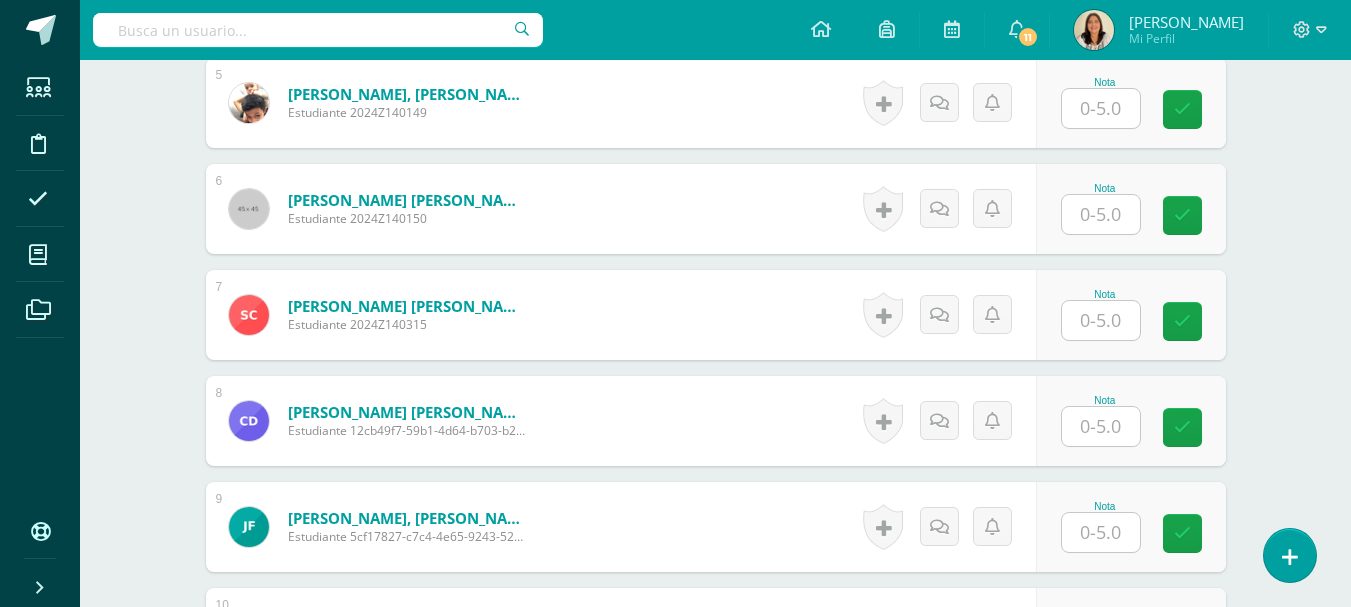scroll, scrollTop: 1089, scrollLeft: 0, axis: vertical 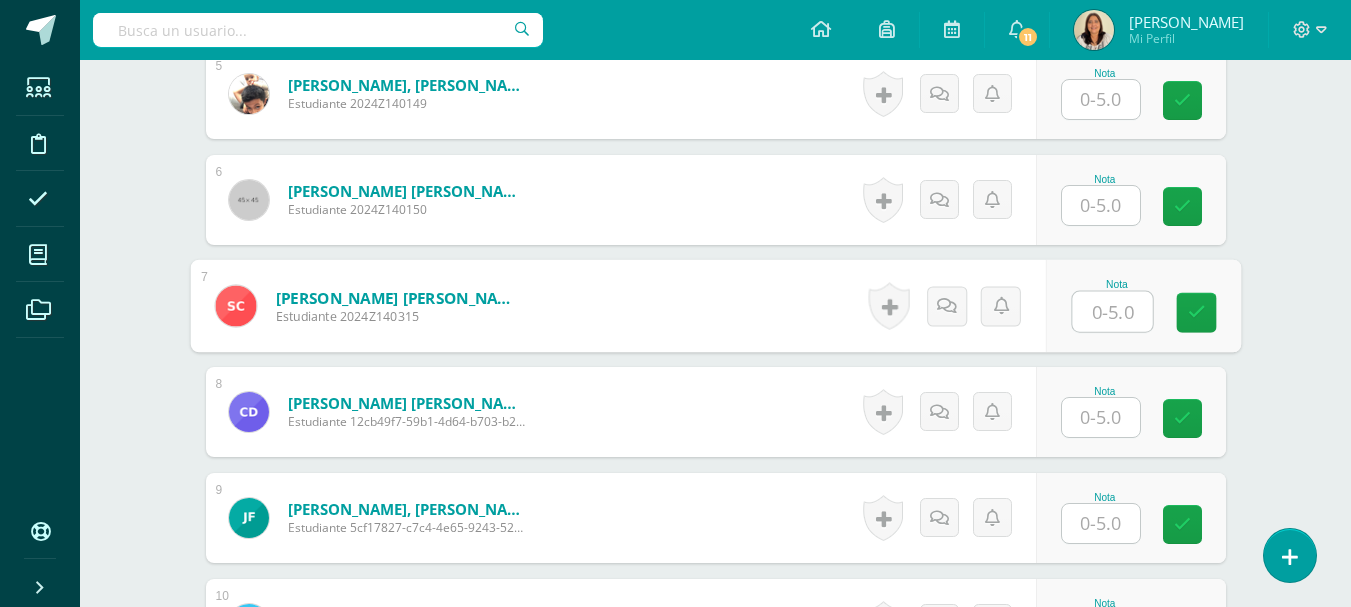 click at bounding box center [1112, 312] 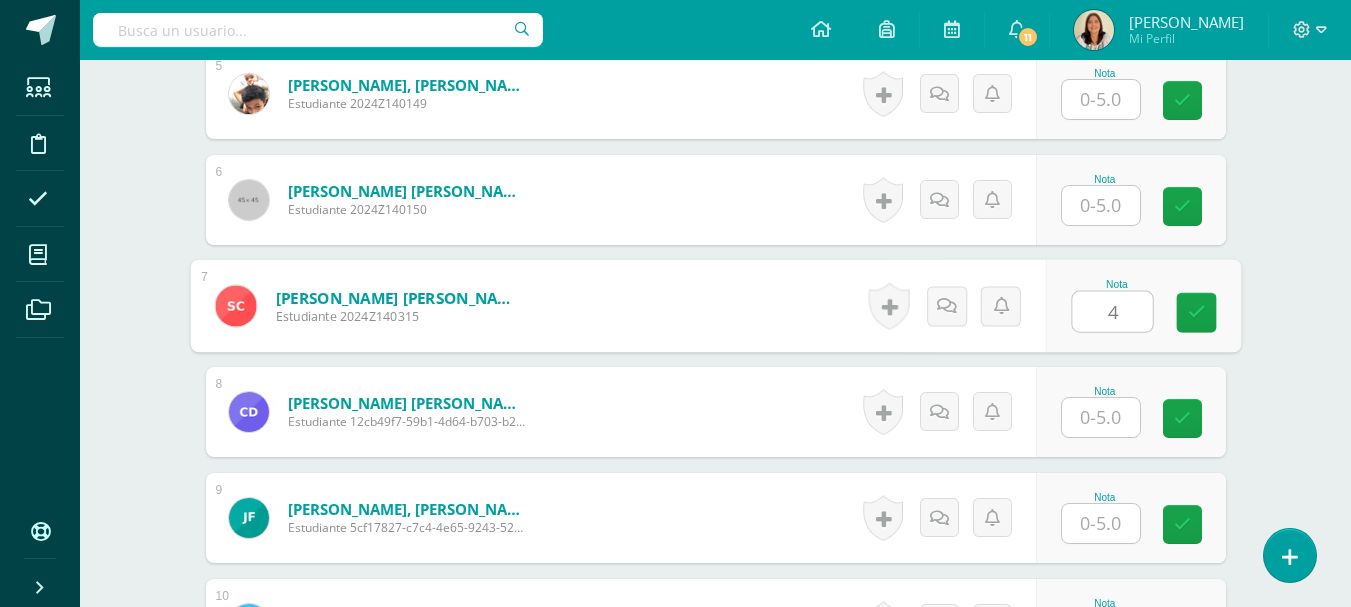 type on "4" 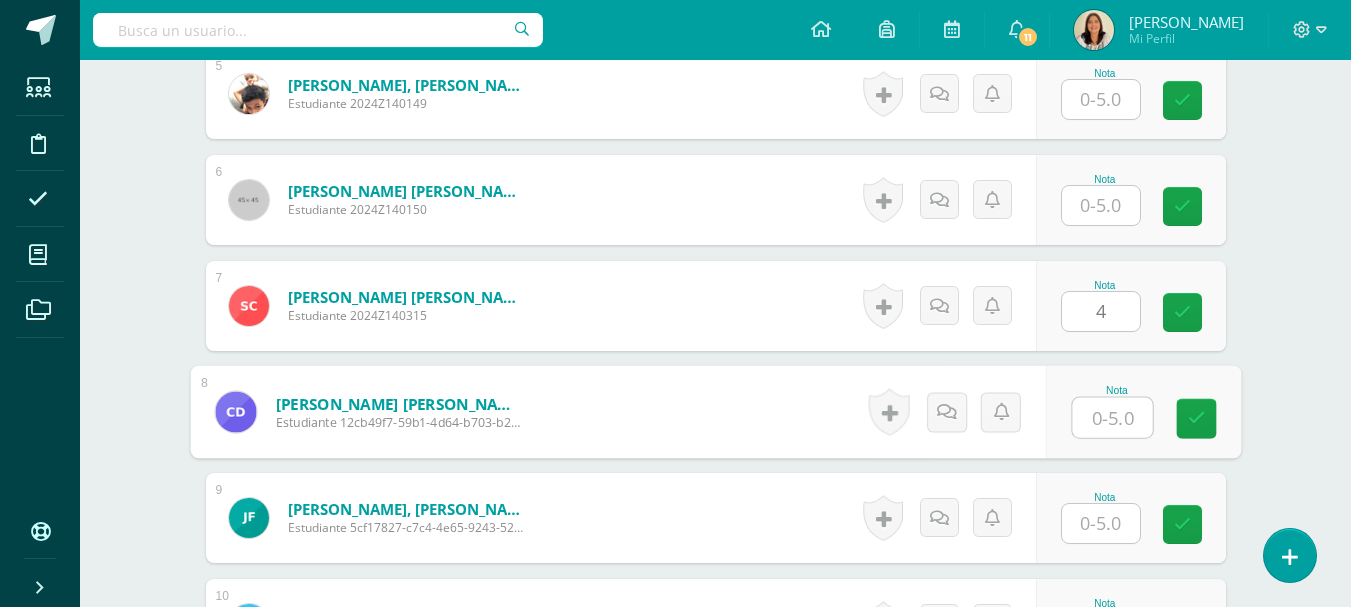 click at bounding box center [1112, 418] 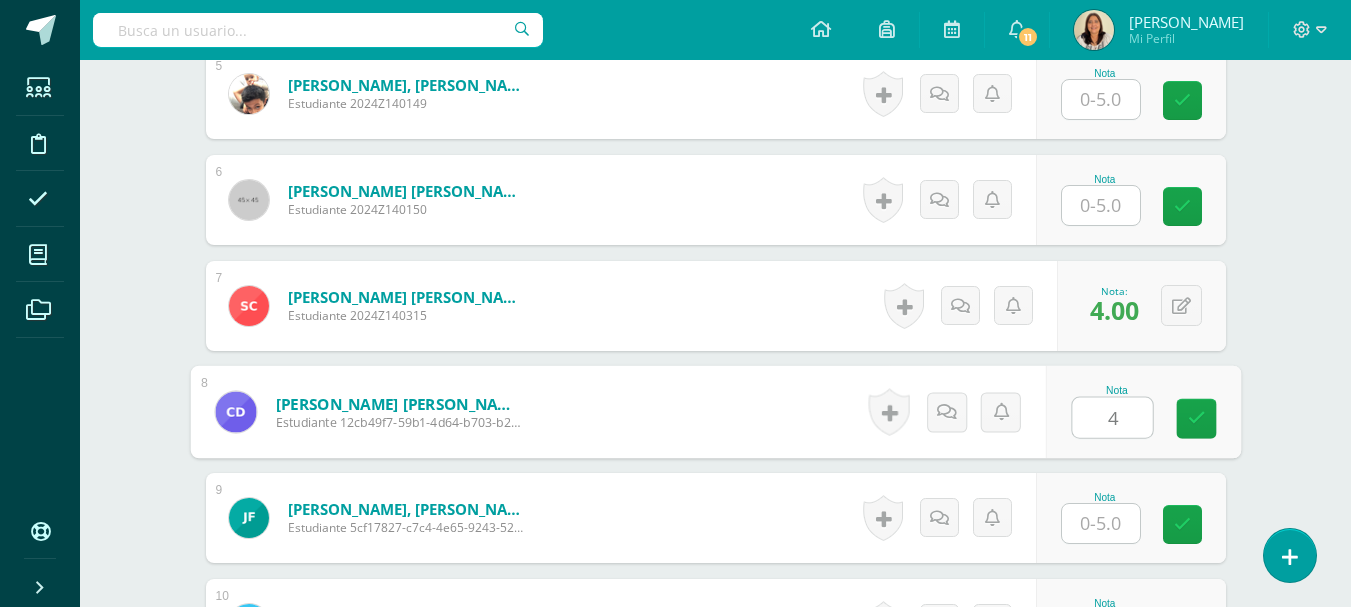 type on "4" 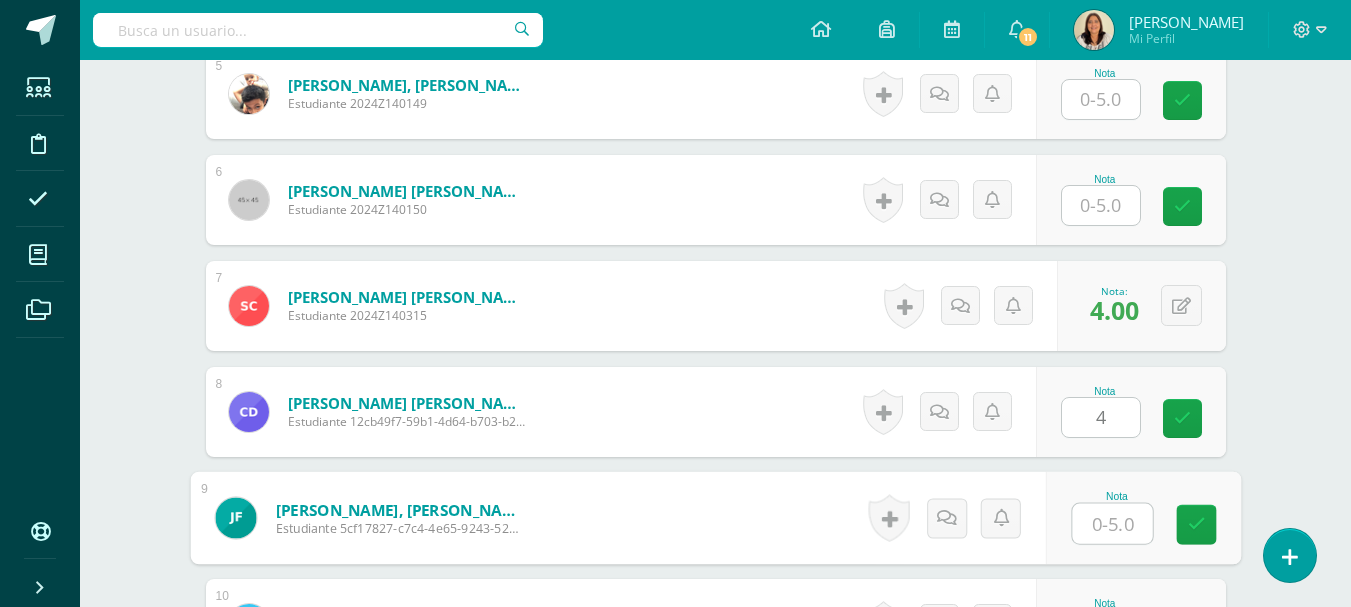 click at bounding box center (1112, 524) 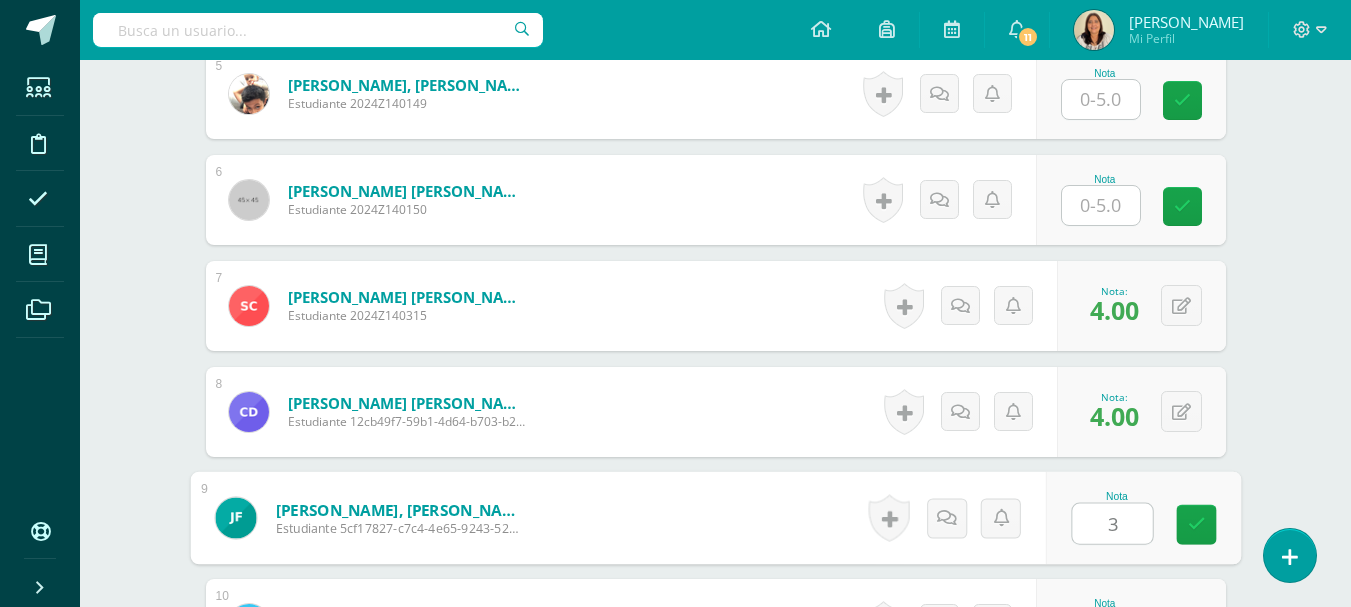 type on "3" 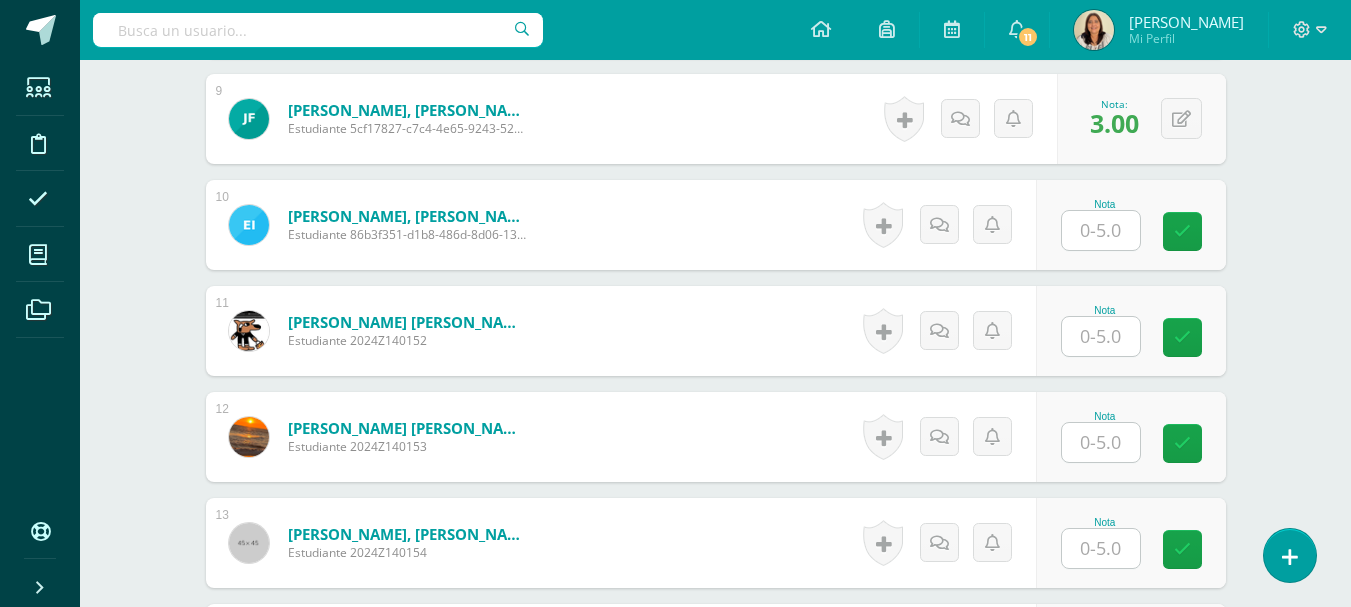 scroll, scrollTop: 1502, scrollLeft: 0, axis: vertical 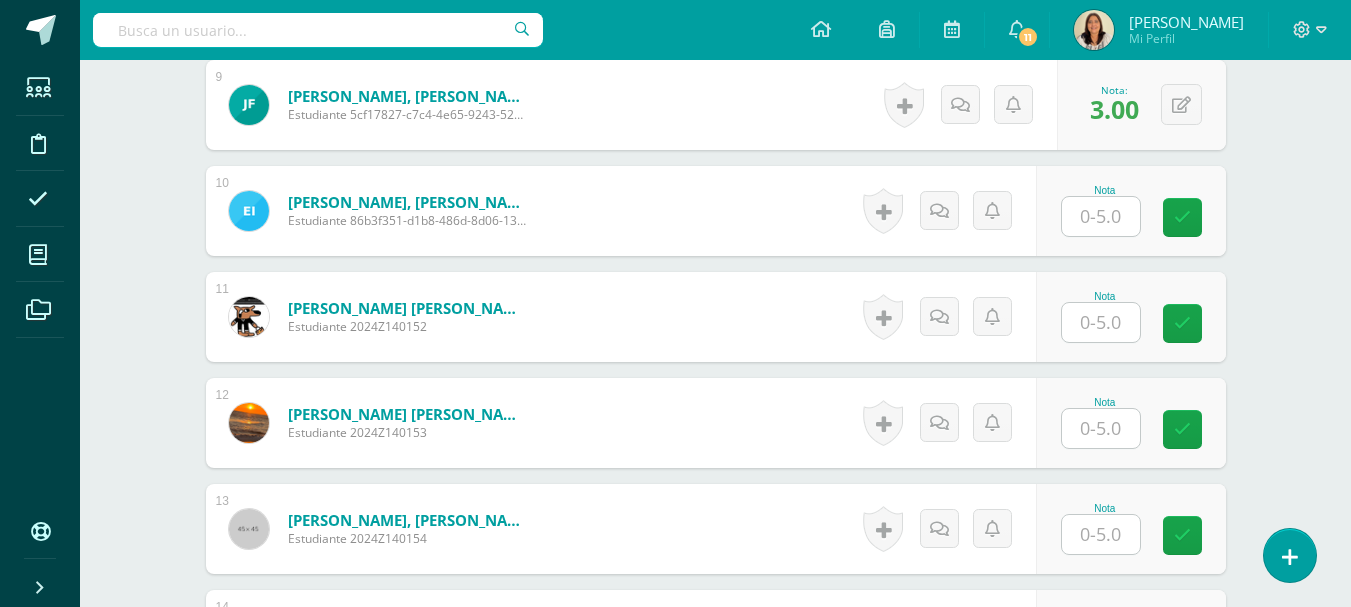 click at bounding box center (1101, 216) 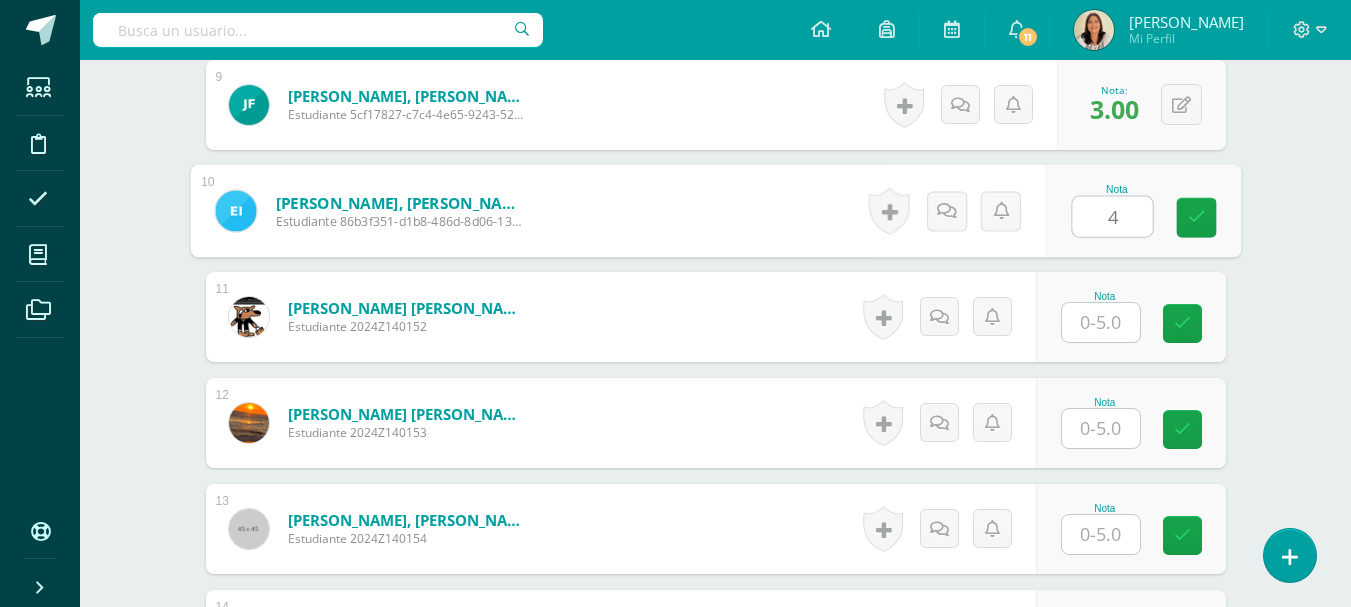 type on "4" 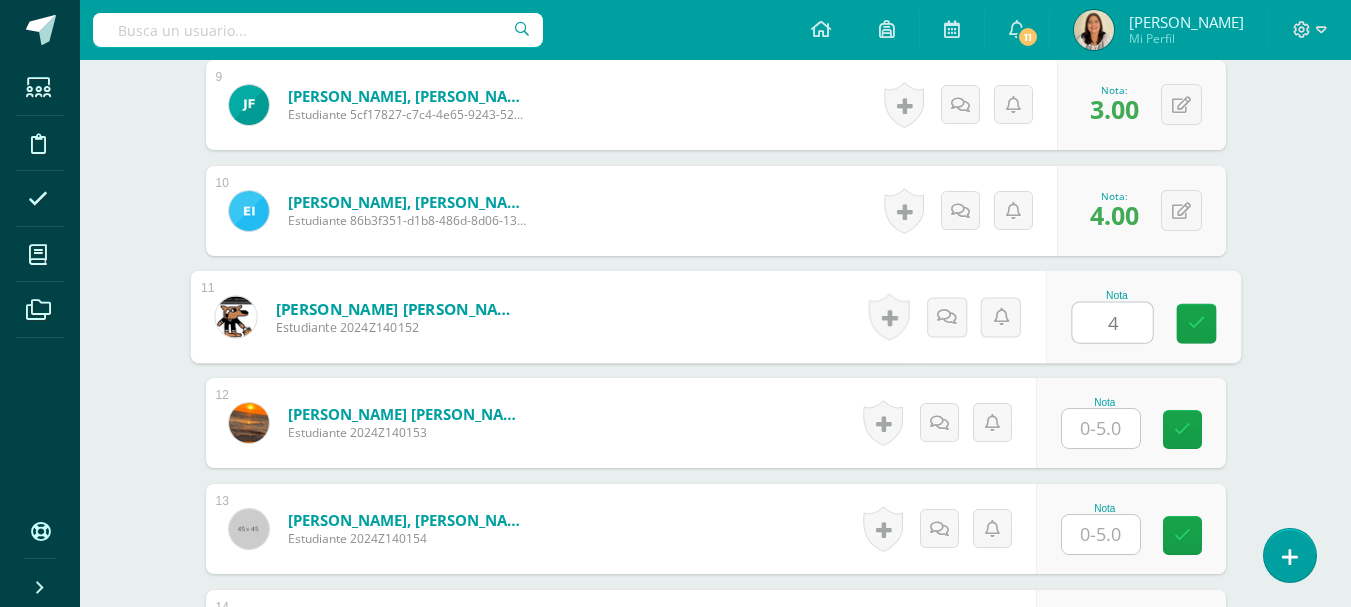 type on "4" 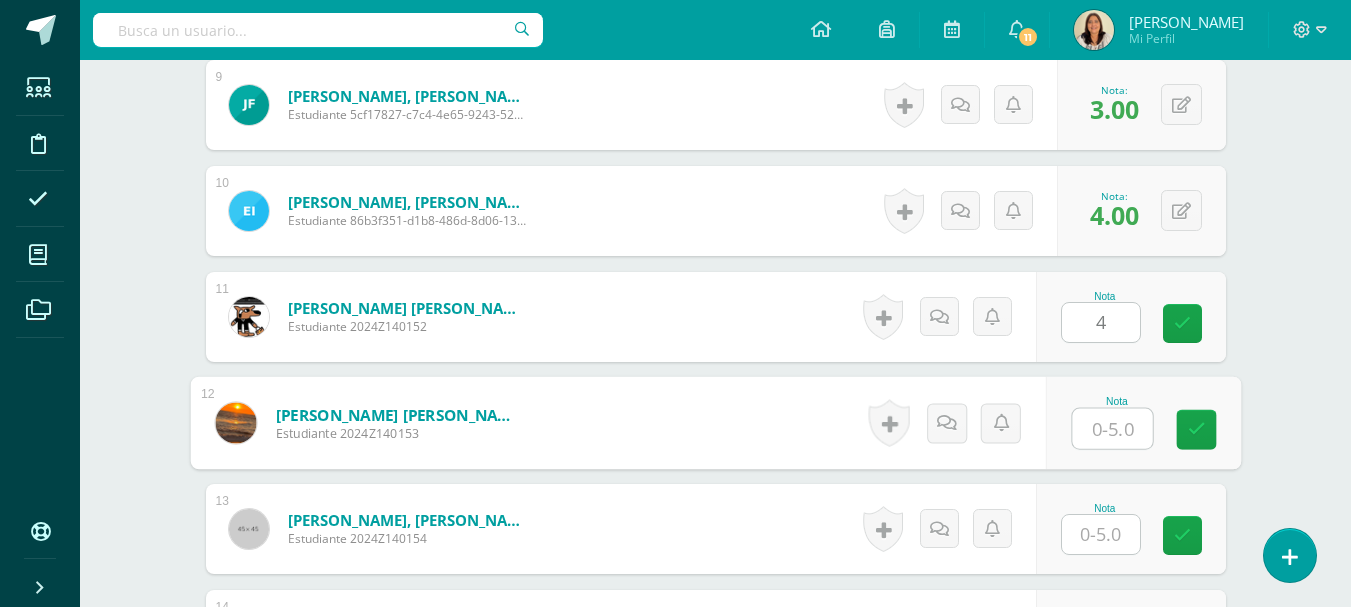 click at bounding box center (1112, 429) 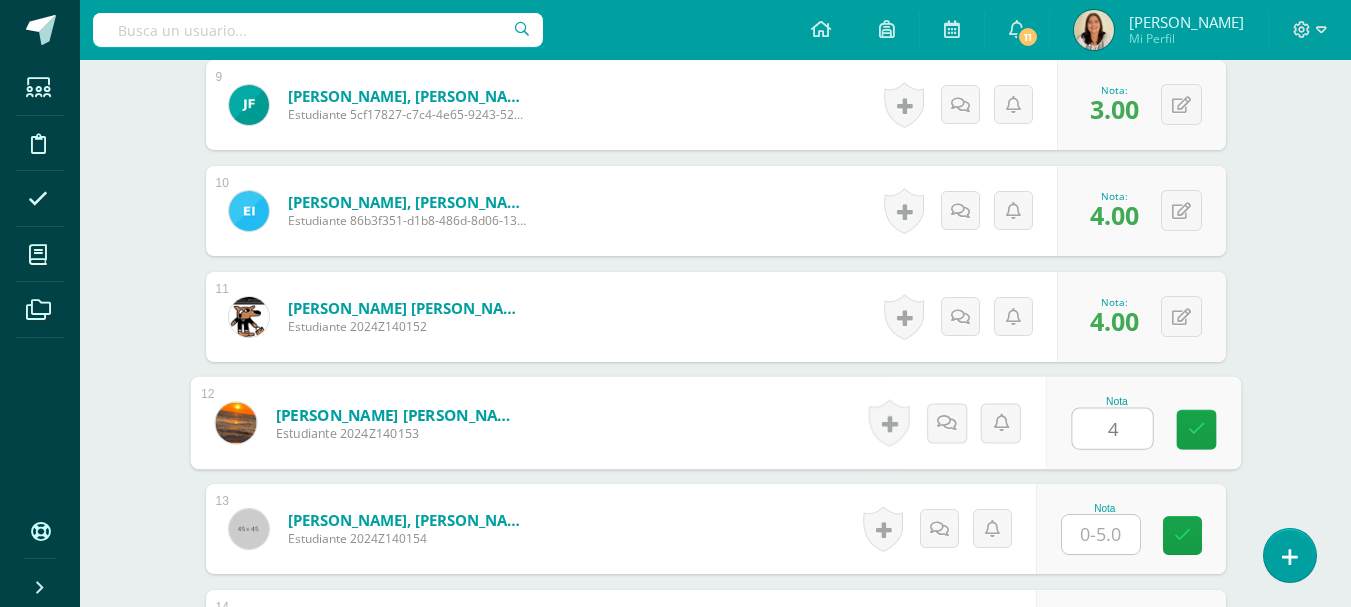 type on "4" 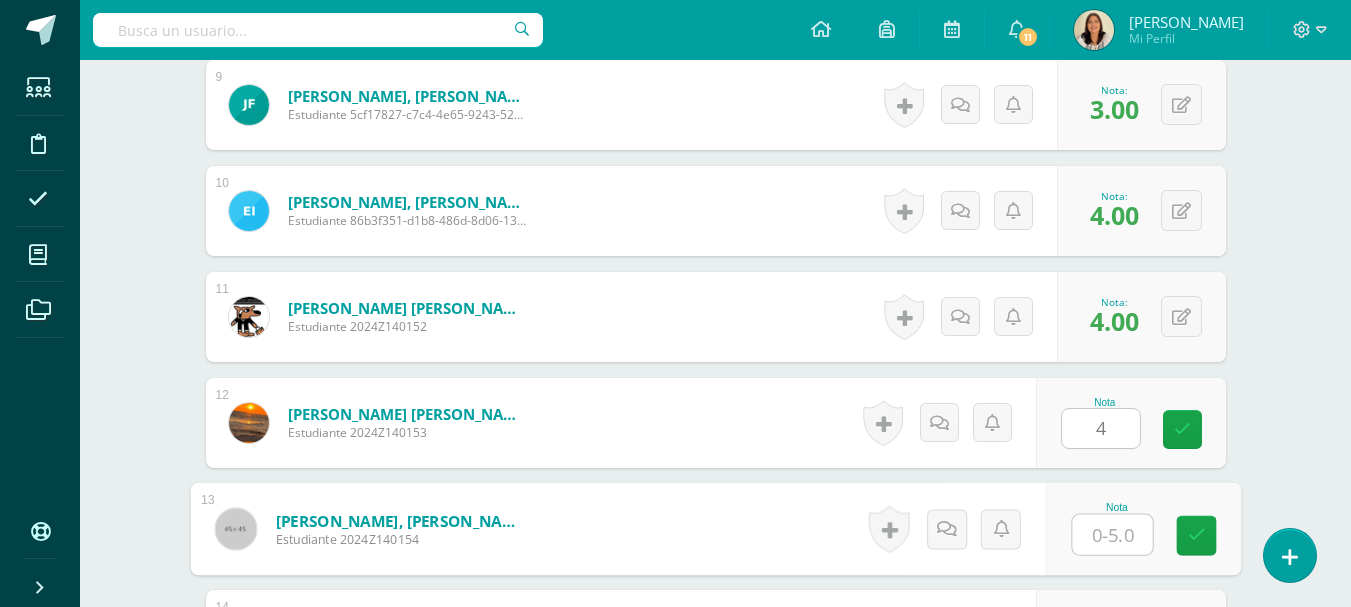click at bounding box center (1112, 535) 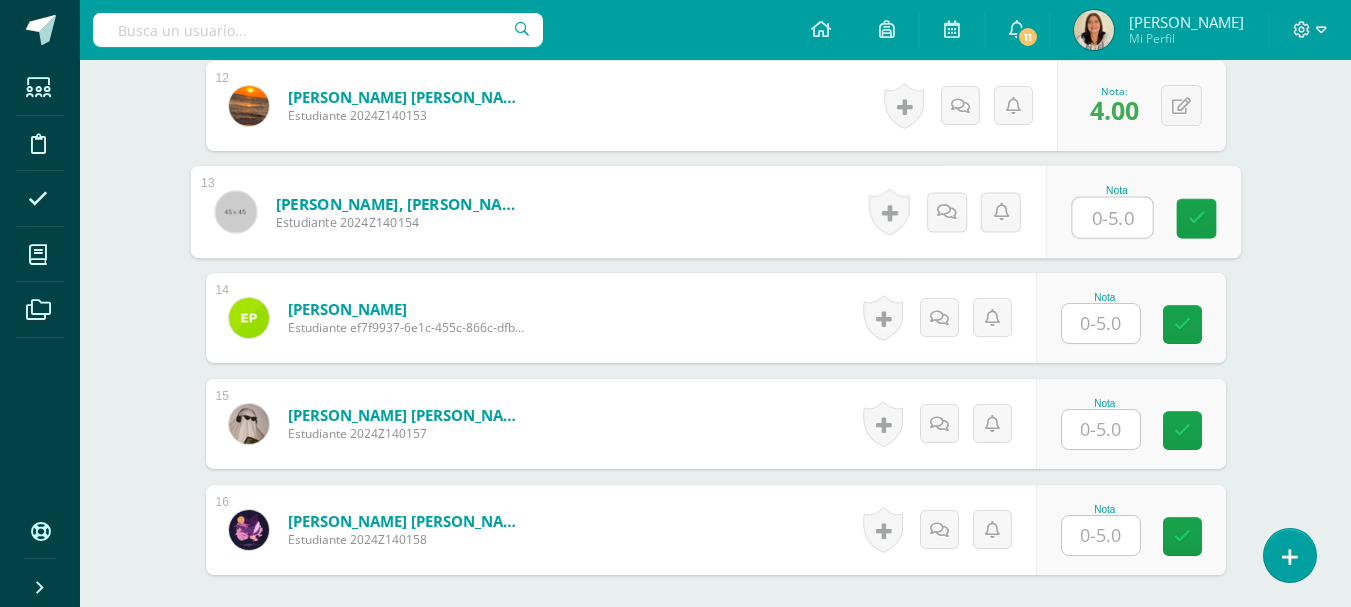 scroll, scrollTop: 1851, scrollLeft: 0, axis: vertical 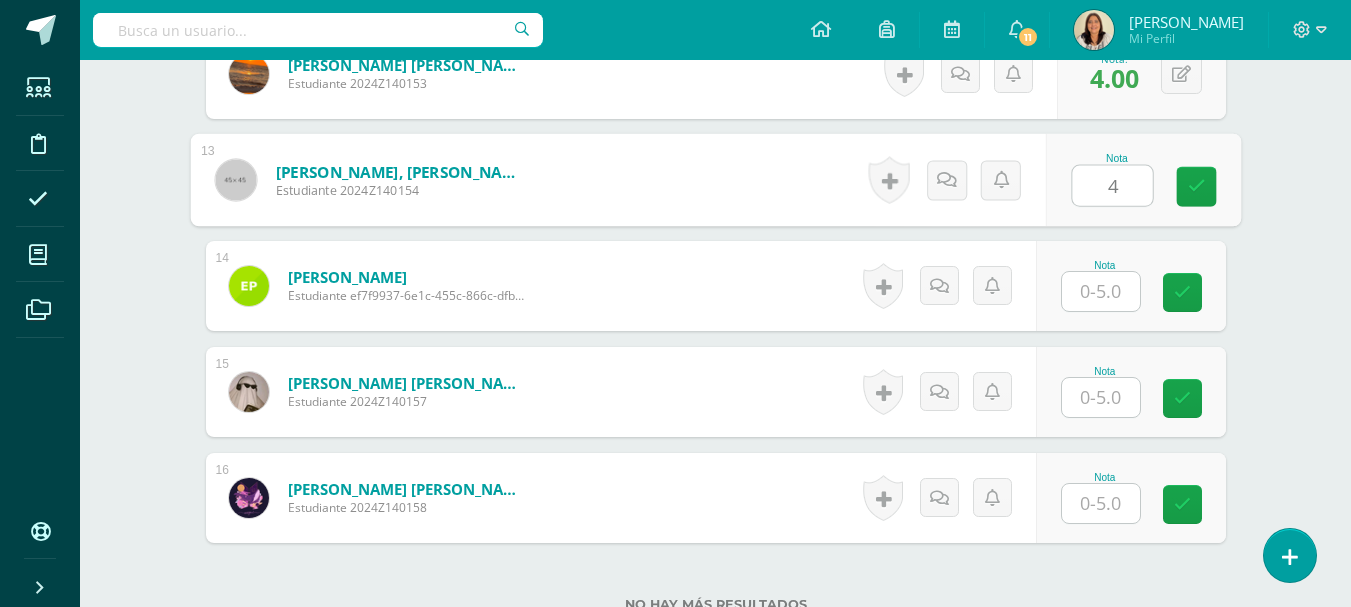 type on "4" 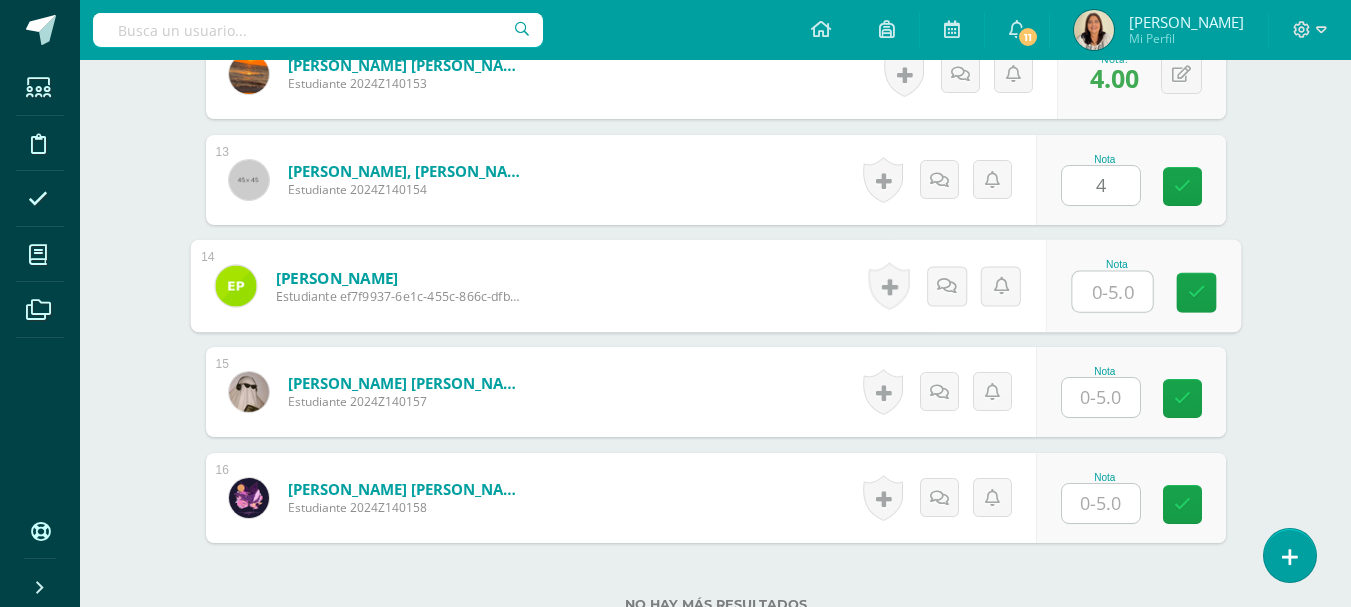 click at bounding box center (1112, 292) 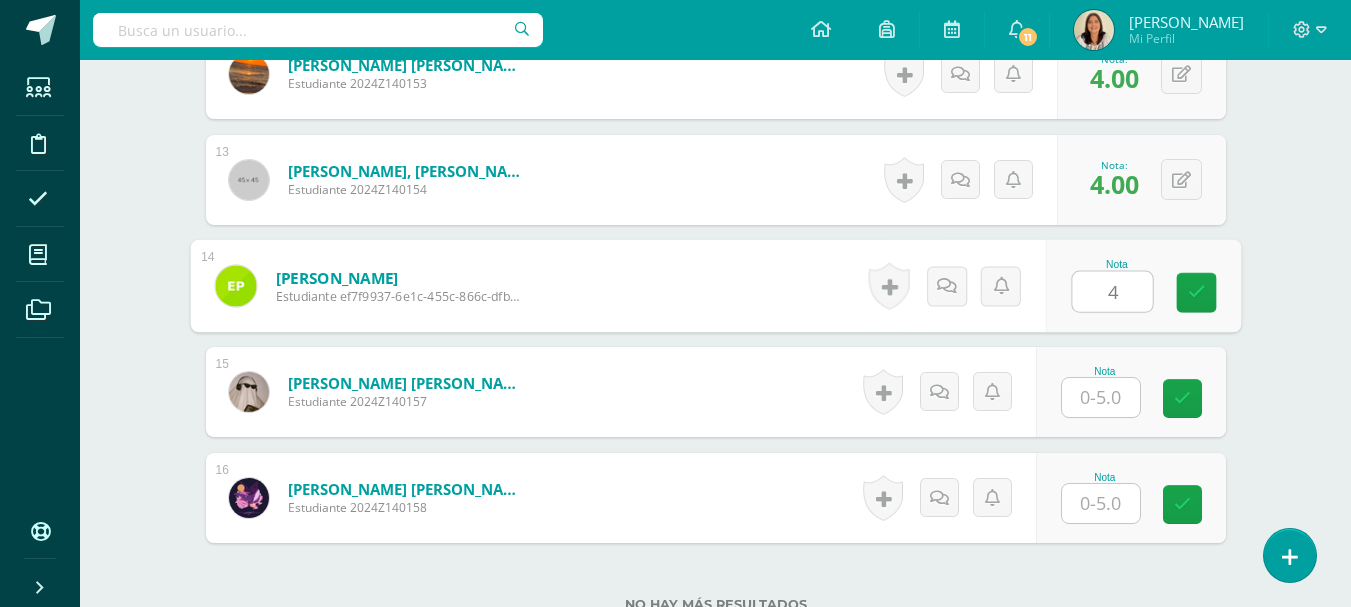 type on "4" 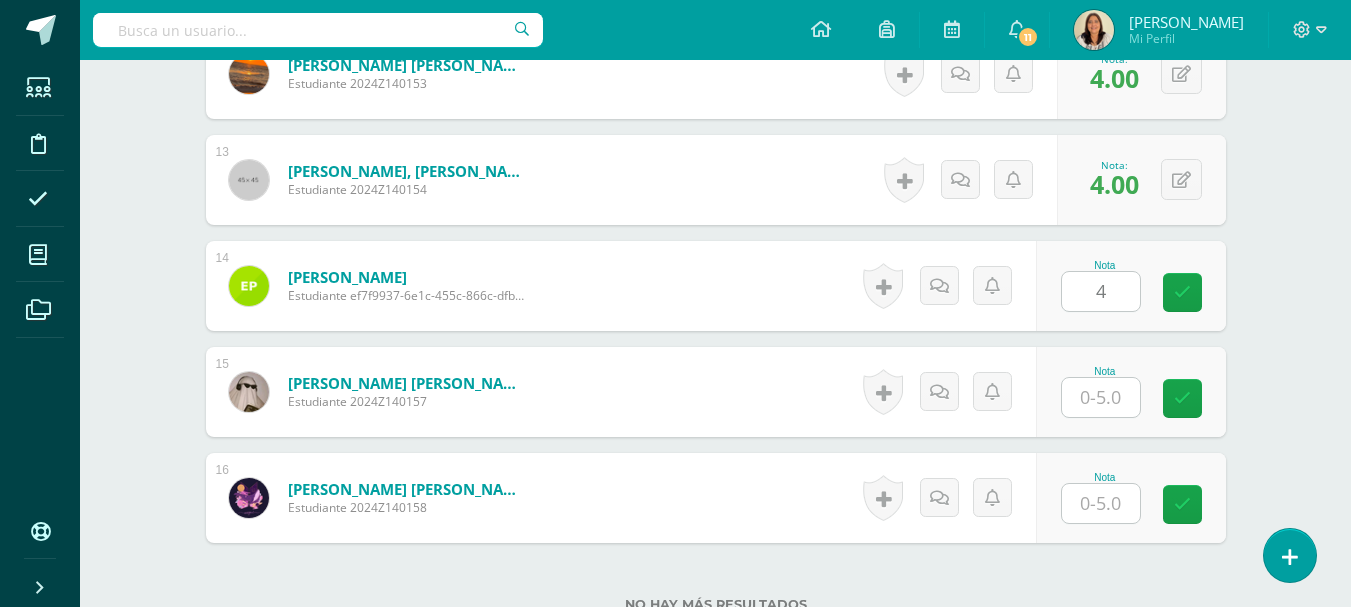 click on "Nota" at bounding box center (1131, 392) 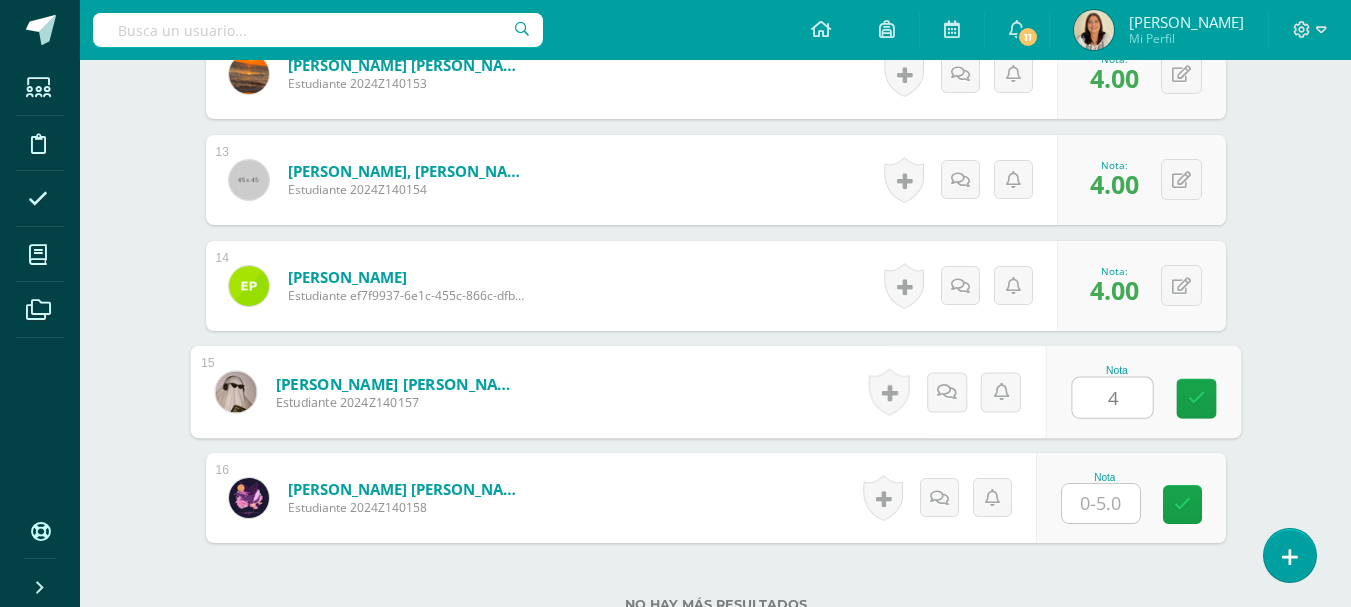 click on "4" at bounding box center (1112, 398) 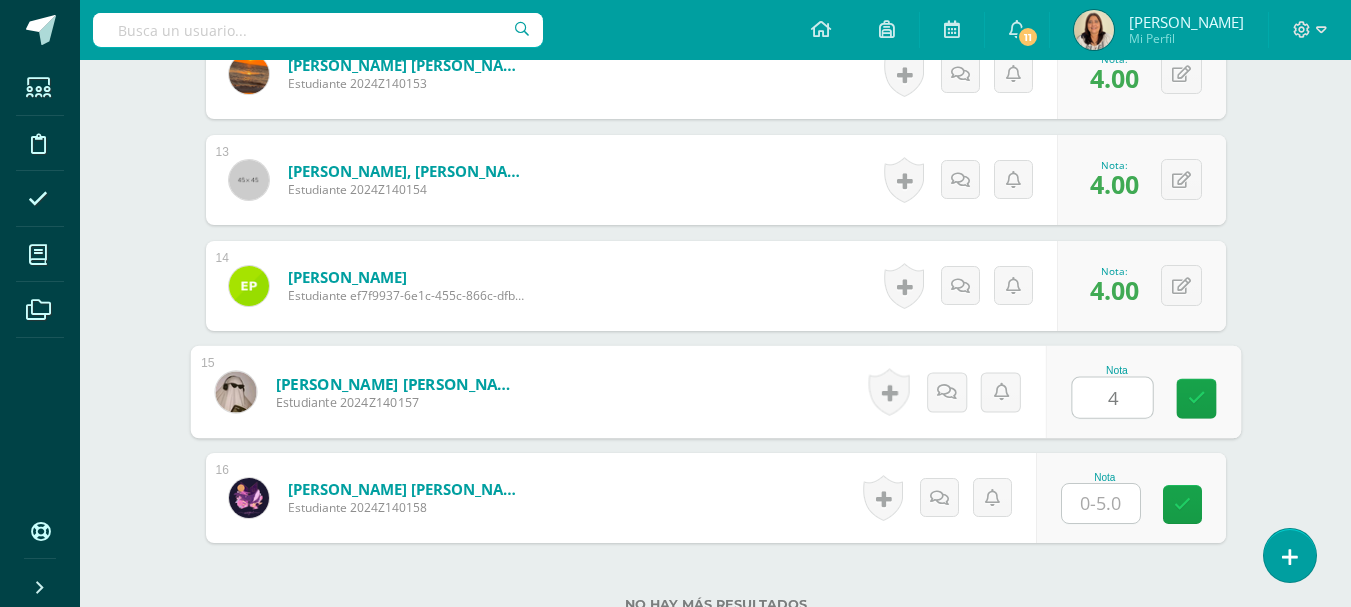 type on "4" 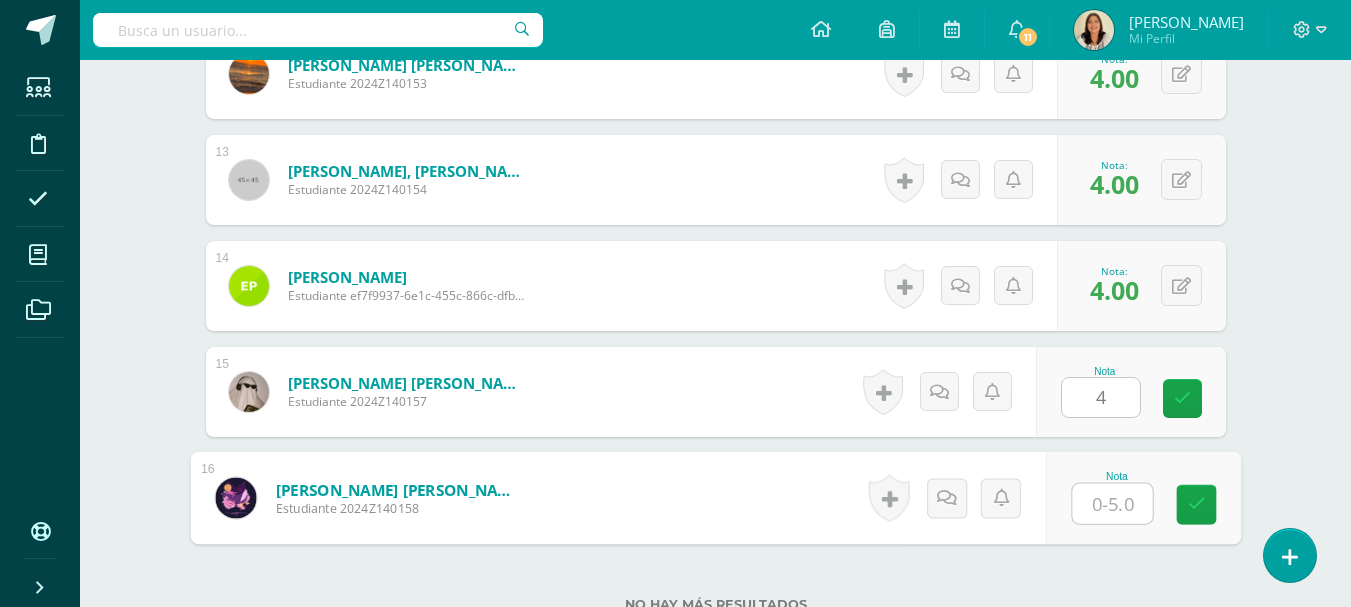 click at bounding box center (1112, 504) 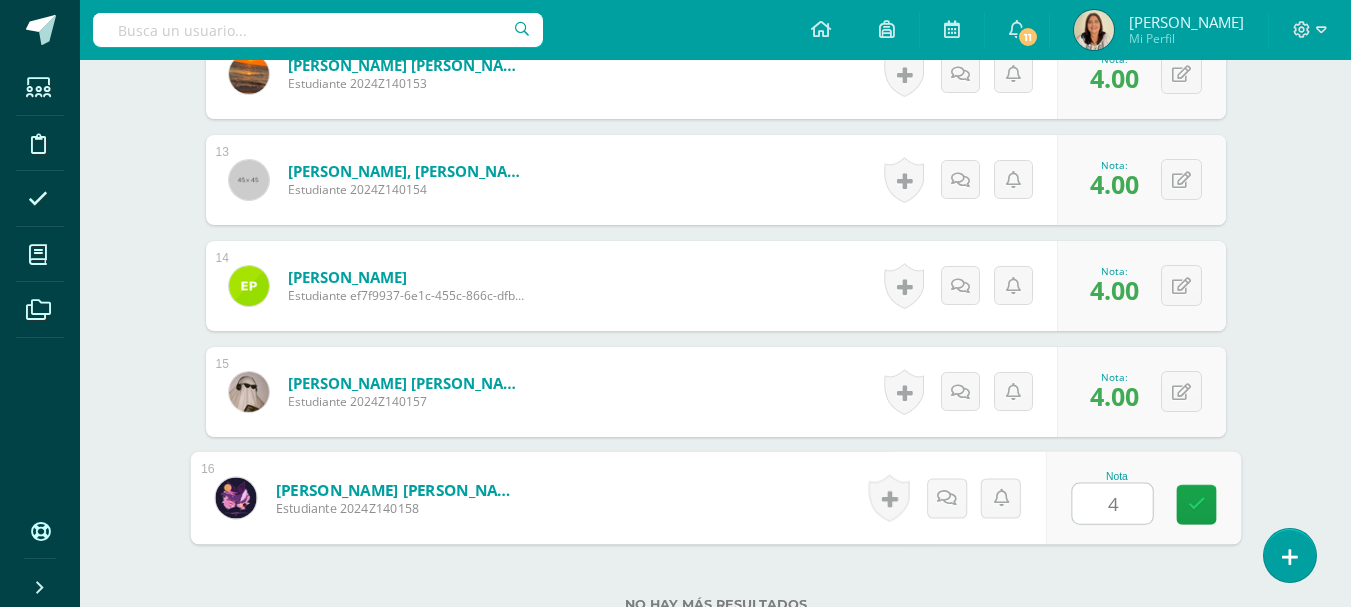 type on "4" 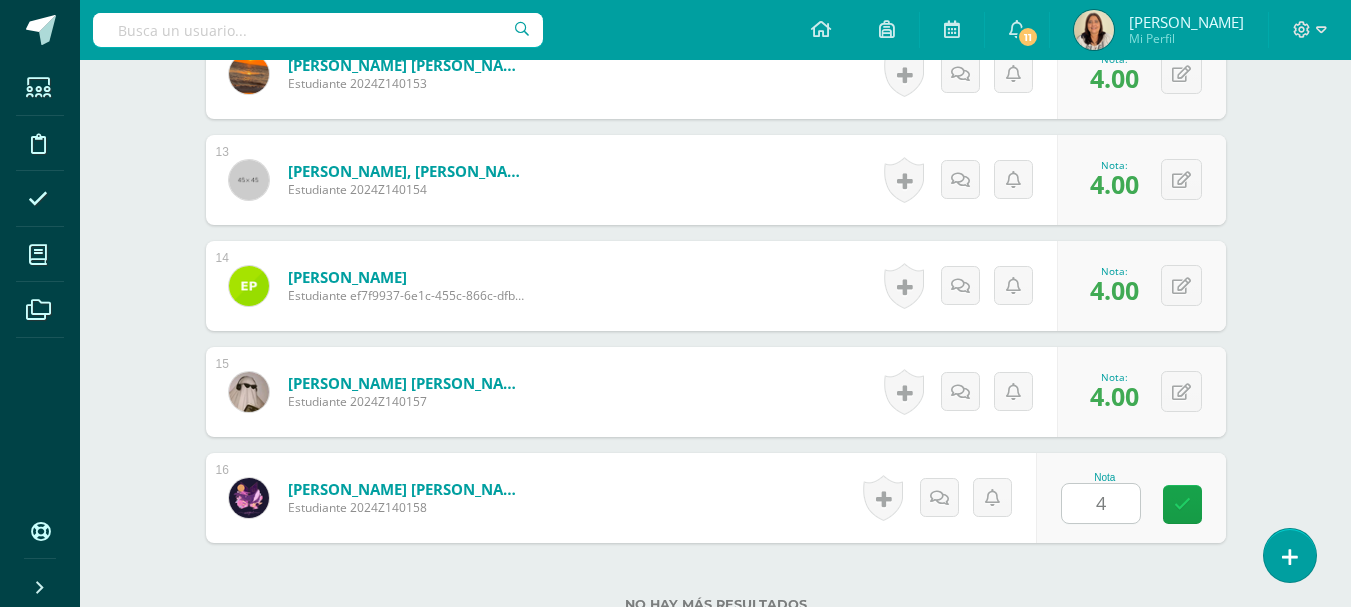 click on "Comunicación y Lenguage  Bas I
Séptimo Básicos "A"
Herramientas
Detalle de asistencias
Actividad
Anuncios
Actividades
Estudiantes
Planificación
Dosificación
Conferencias
¿Estás seguro que quieres  eliminar  esta actividad?
Esto borrará la actividad y cualquier nota que hayas registrado
permanentemente. Esta acción no se puede revertir. Cancelar Eliminar
Administración de escalas de valoración
escala de valoración
Aún no has creado una escala de valoración.
Cancelar Agregar nueva escala de valoración: Cancelar" at bounding box center [715, -510] 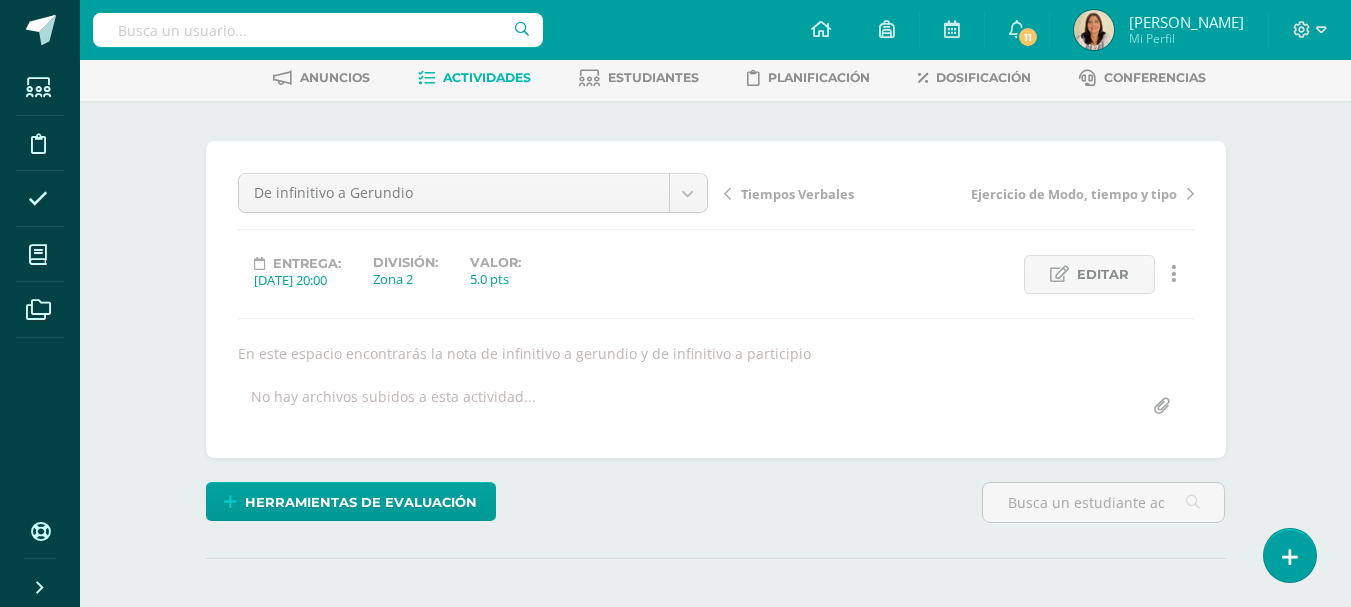 scroll, scrollTop: 0, scrollLeft: 0, axis: both 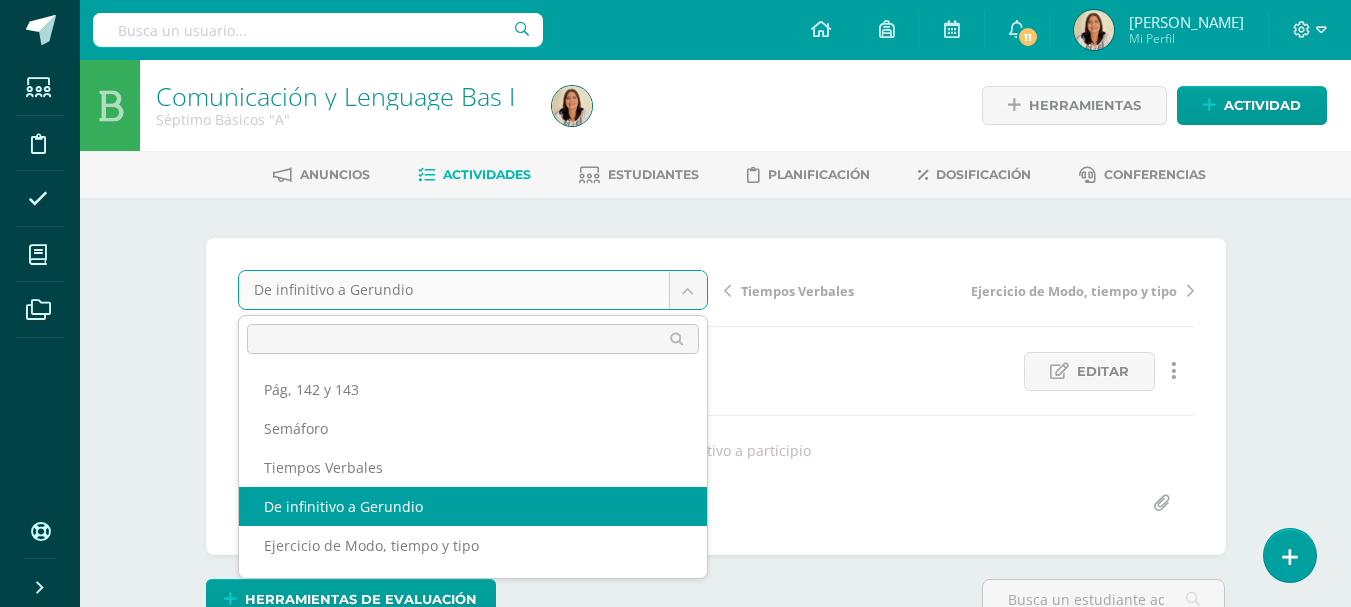 click on "Estudiantes Disciplina Asistencia Mis cursos Archivos Soporte
Centro de ayuda
Últimas actualizaciones
Cerrar panel
Comunicación y lenguaje  Pri 5
Quinto
Primaria
"A"
Actividades Estudiantes Planificación Dosificación
Estudios sociales  Pri 5
Quinto
Primaria
"A"
Actividades Estudiantes Planificación Dosificación
Formación Ciudadana 5
Quinto
Primaria
"A"
Actividades Estudiantes Planificación Dosificación
Comunicación y Lenguage  Bas I
Actividades 11 11 1" at bounding box center [675, 1311] 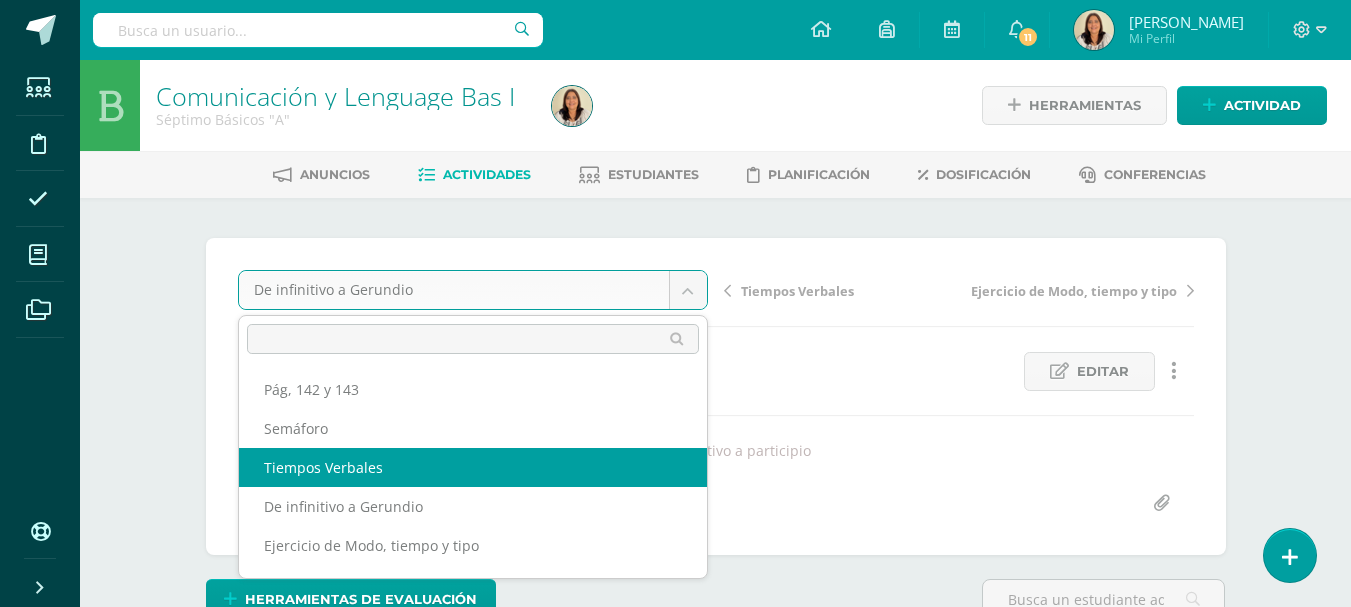 select on "/dashboard/teacher/grade-activity/29359/" 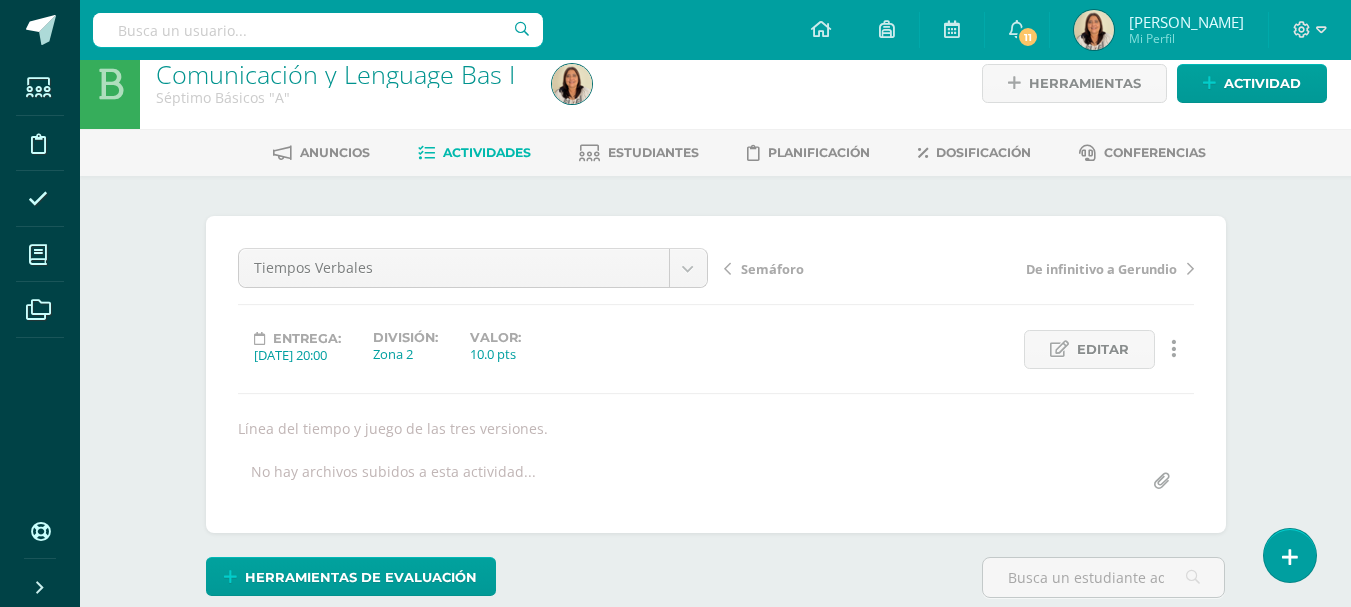 scroll, scrollTop: 23, scrollLeft: 0, axis: vertical 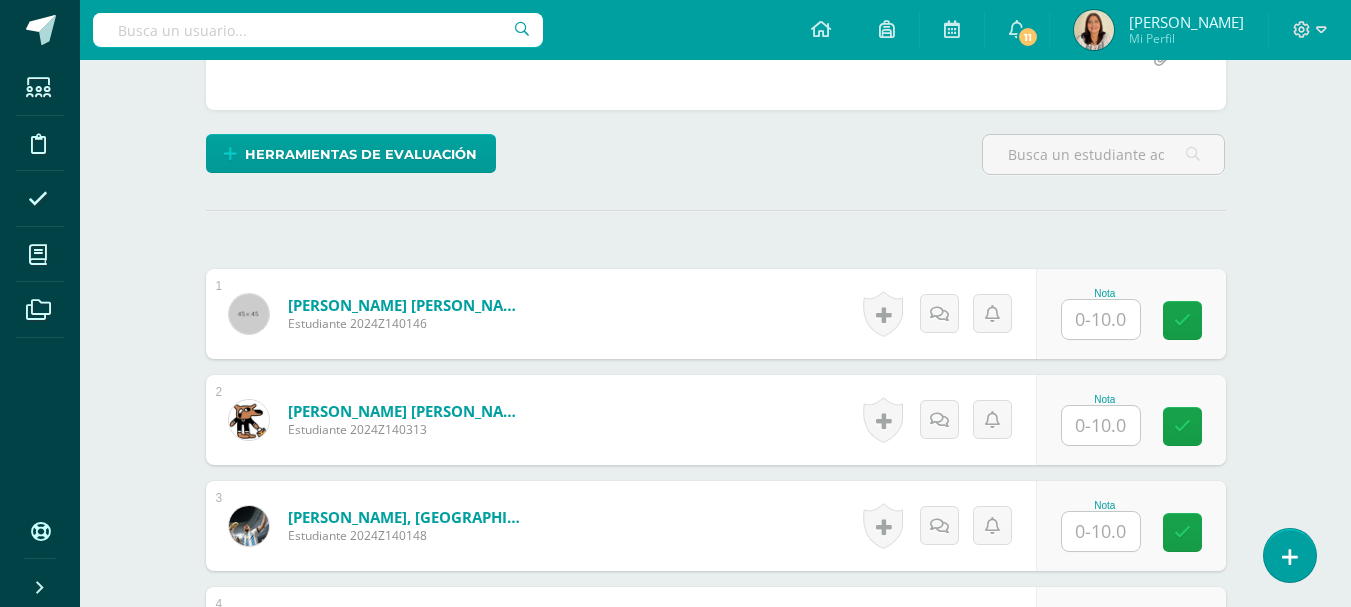 click at bounding box center [1101, 319] 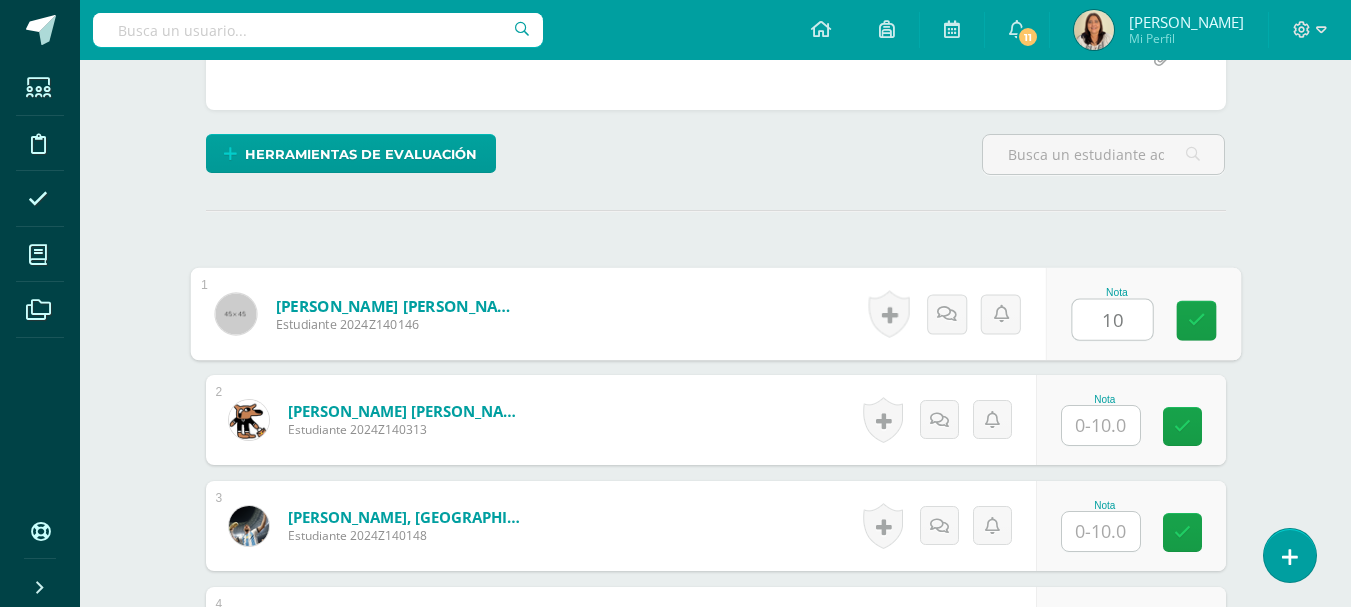 type on "10" 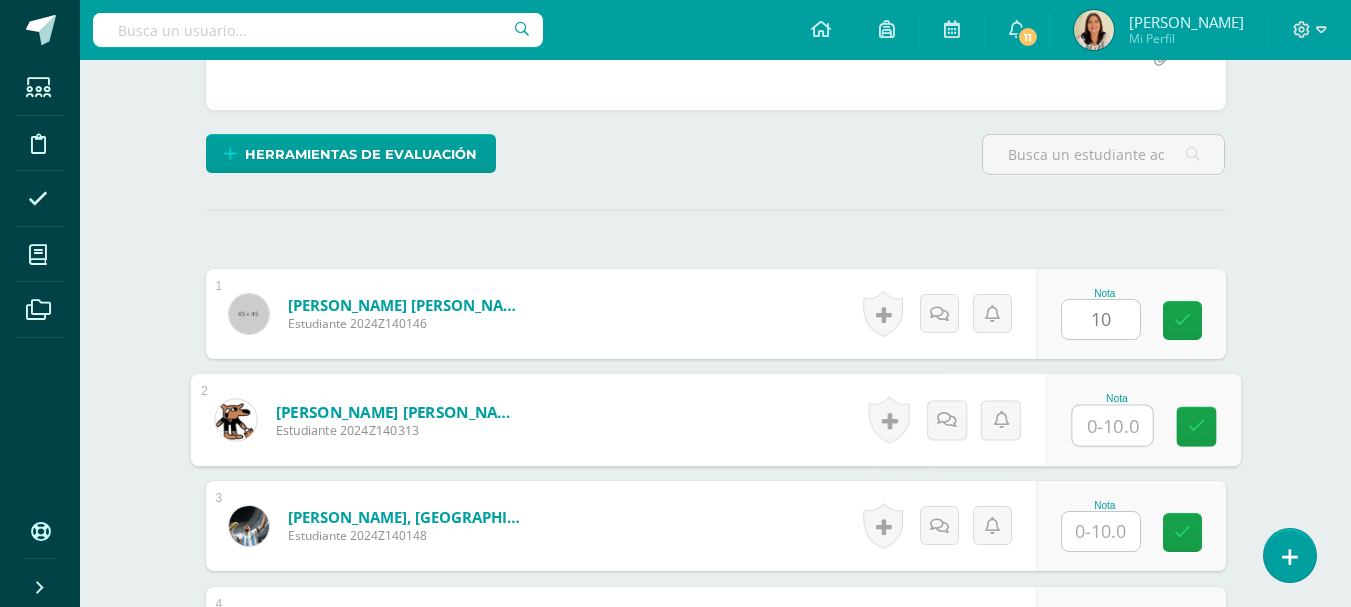 click at bounding box center [1112, 426] 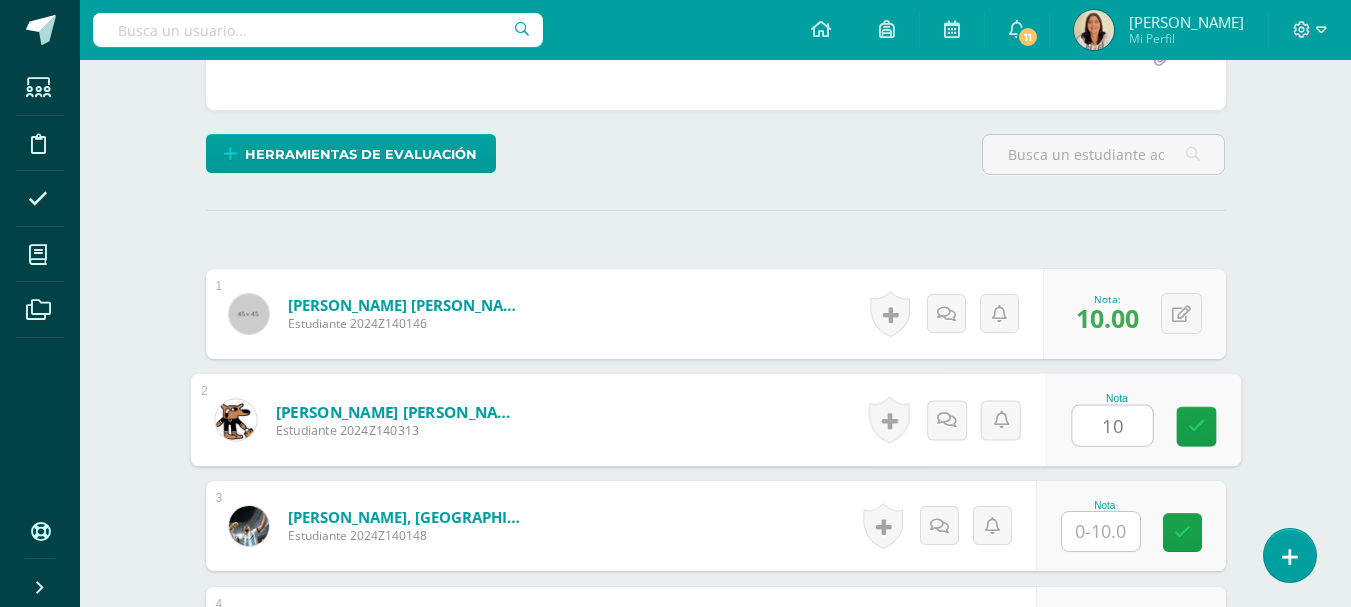 type on "10" 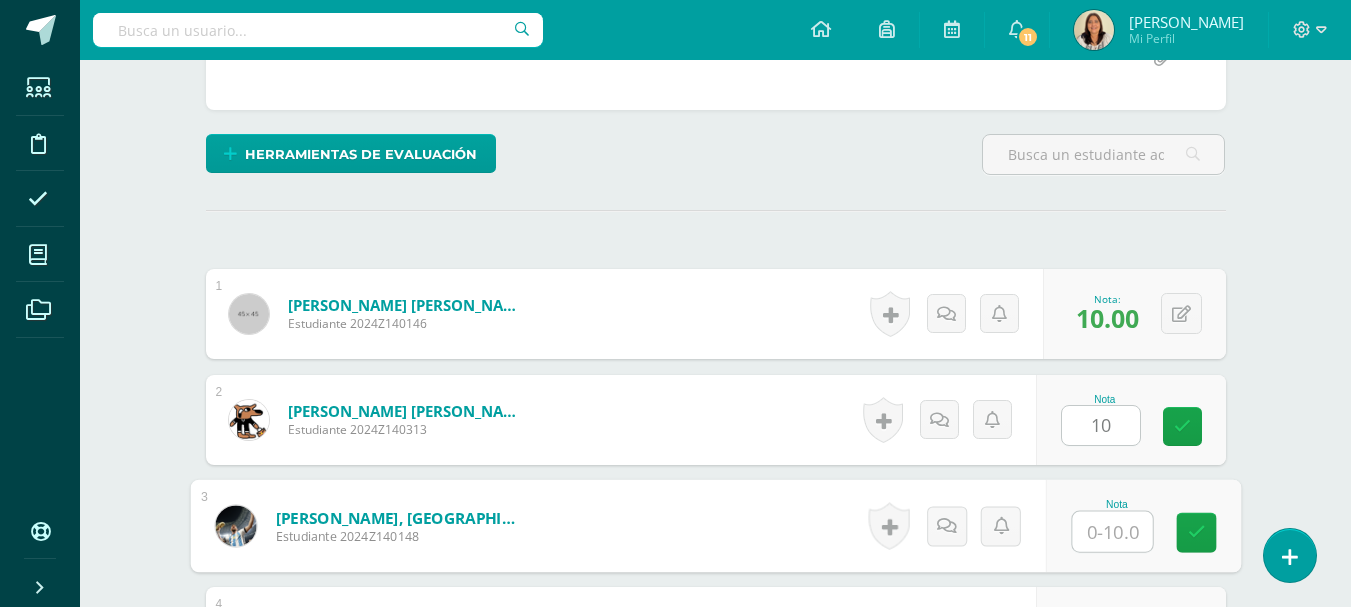 click at bounding box center (1112, 532) 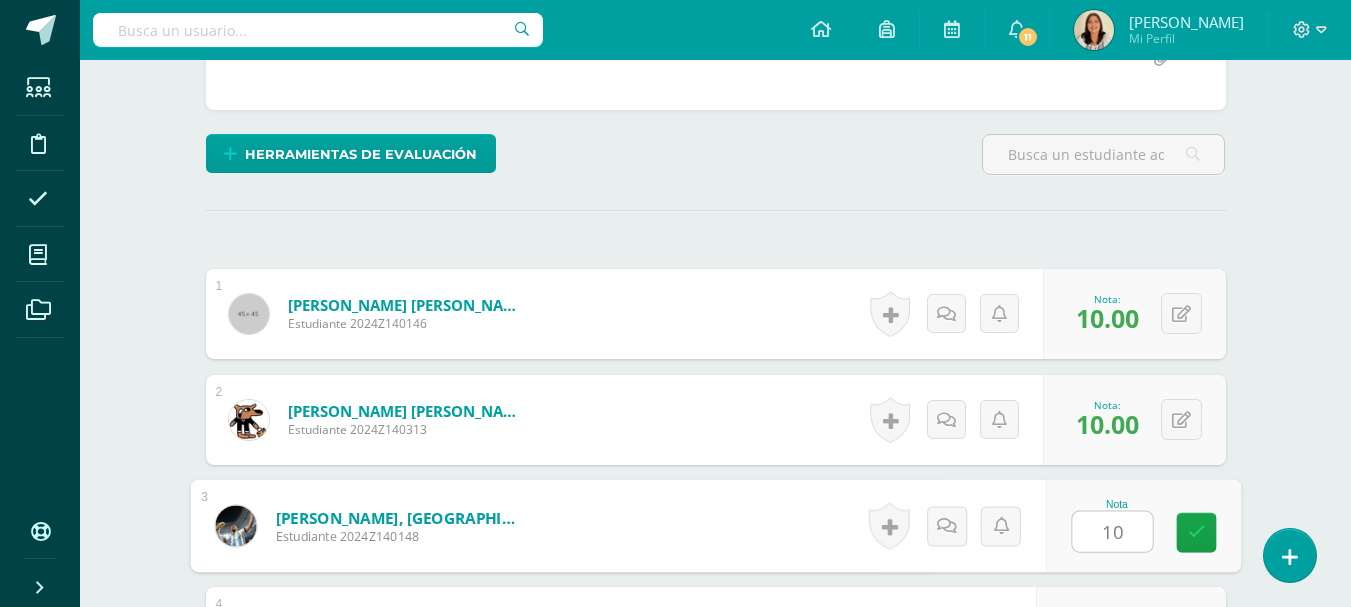 type on "10" 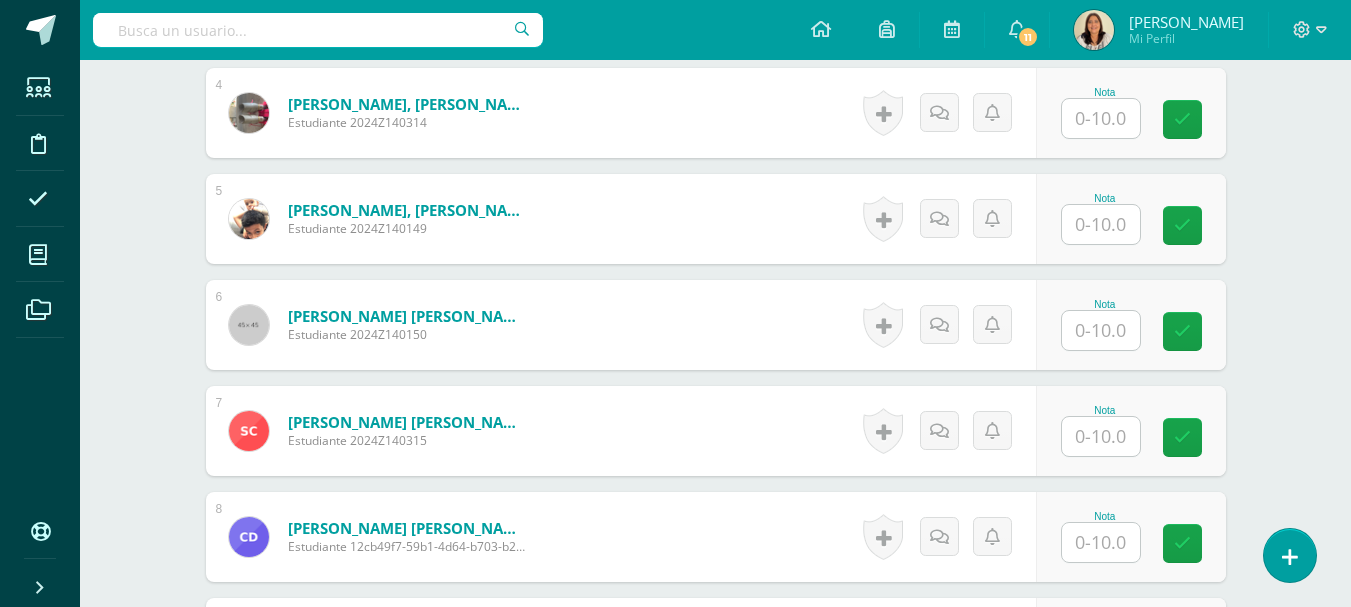 scroll, scrollTop: 978, scrollLeft: 0, axis: vertical 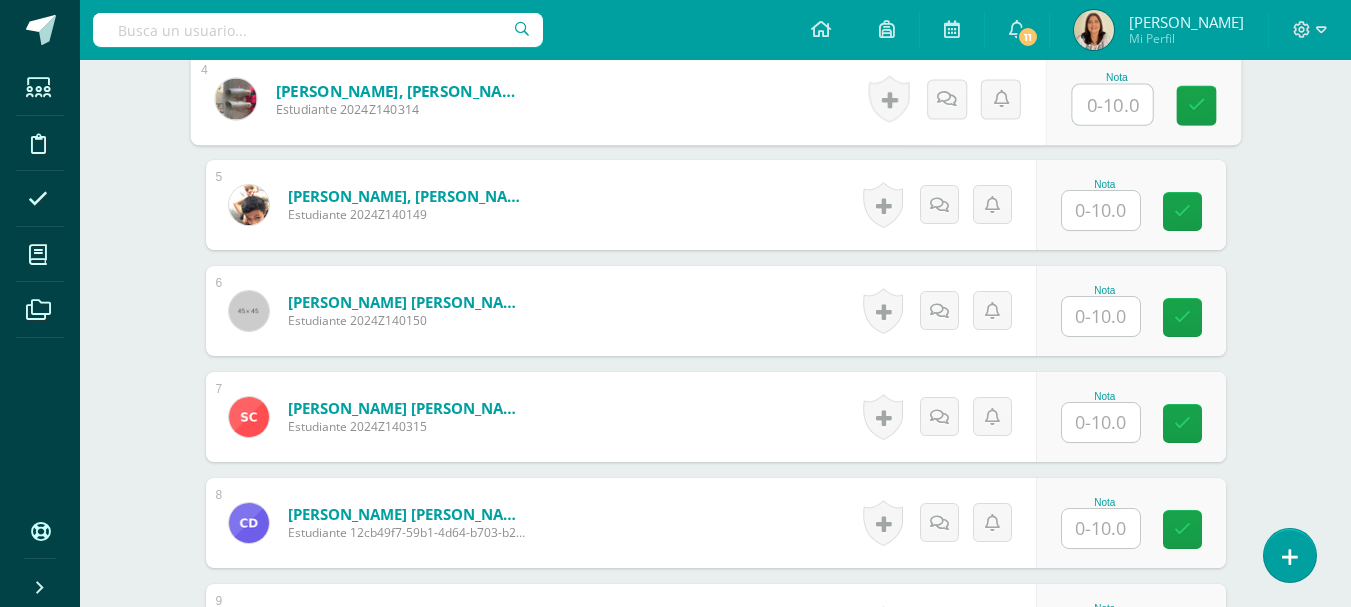click at bounding box center [1112, 105] 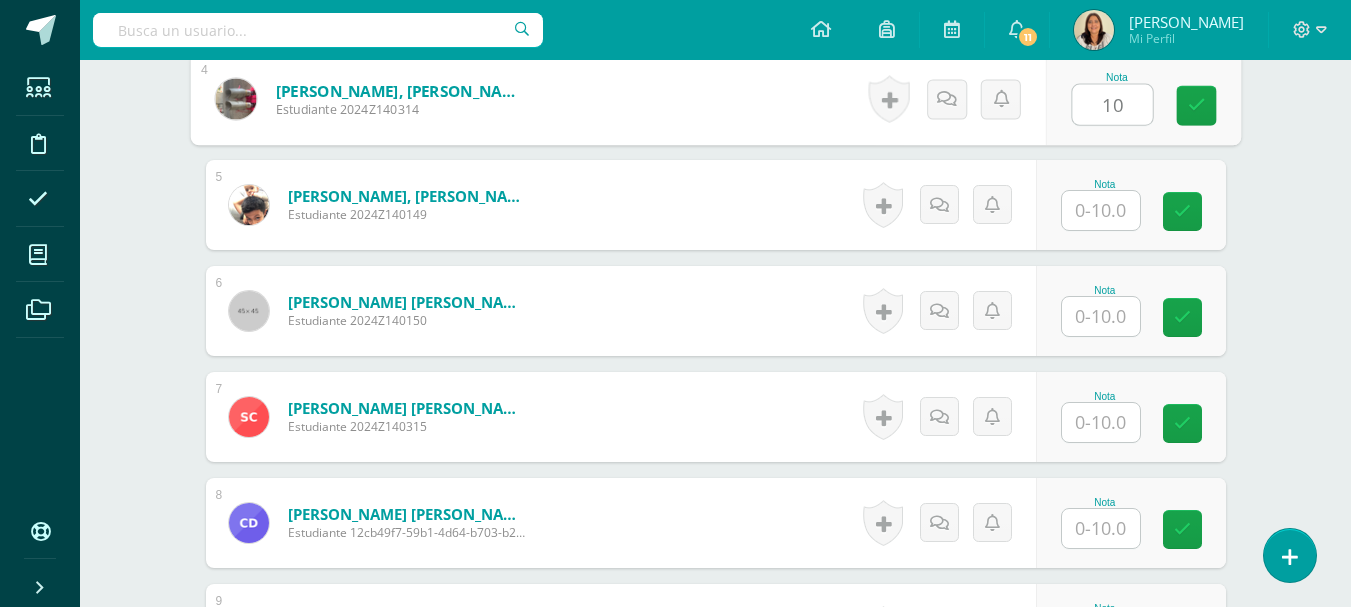 type on "10" 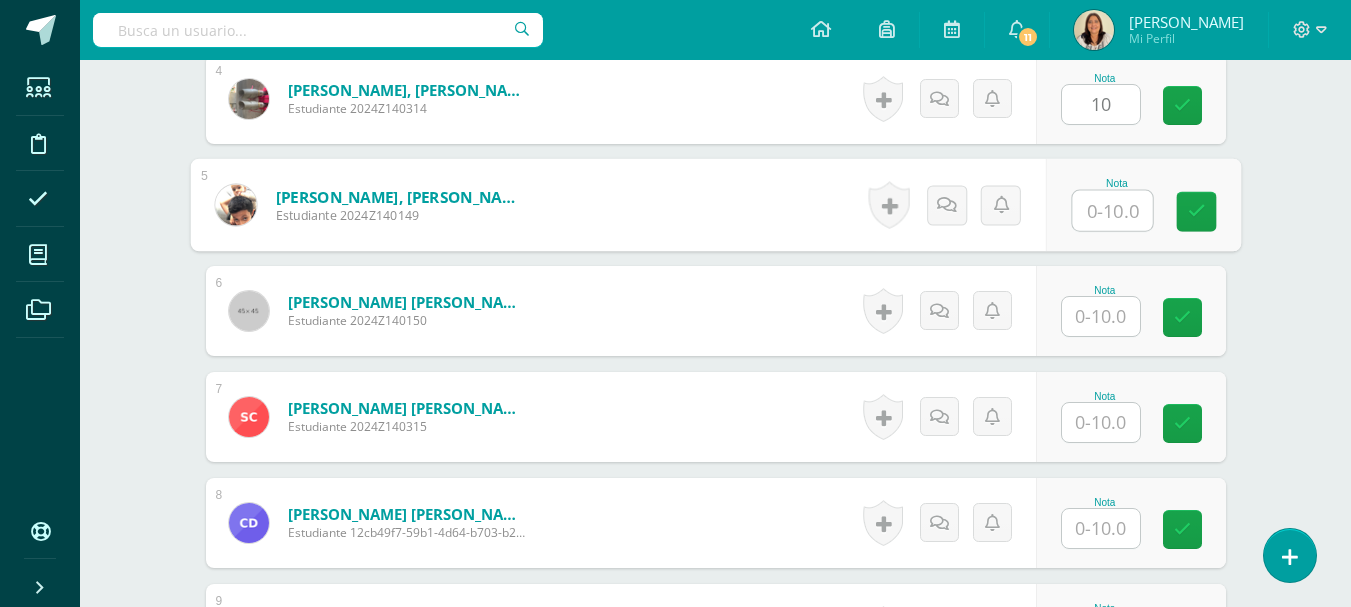 click at bounding box center (1112, 211) 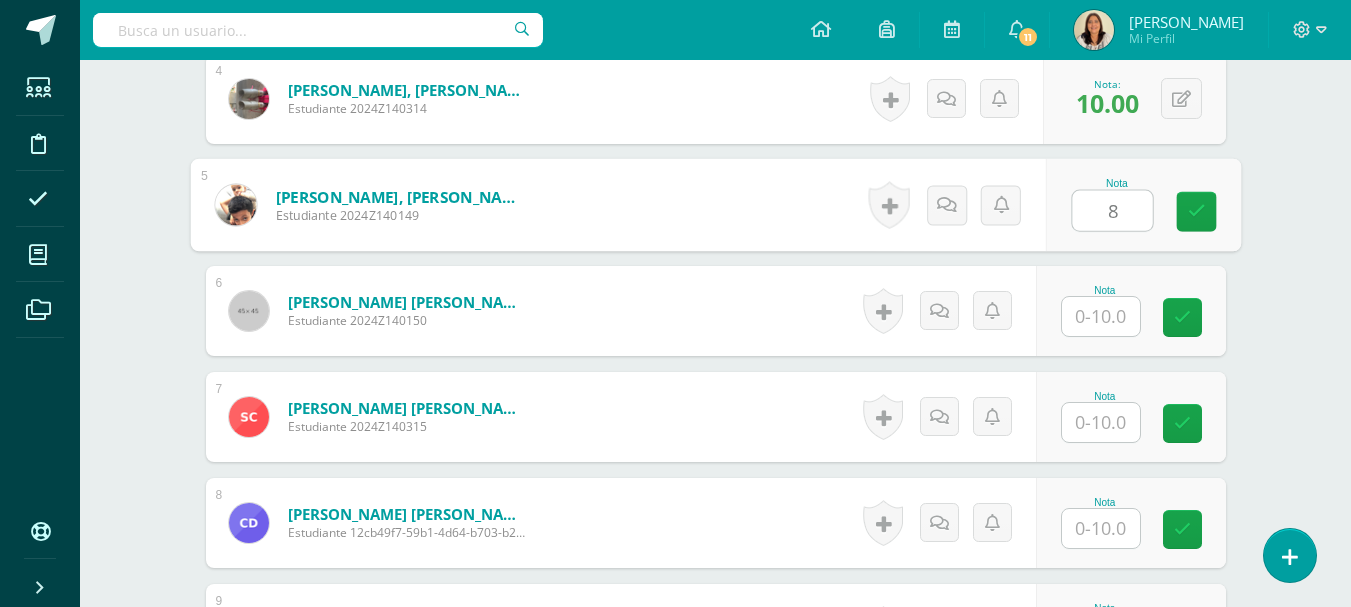 type on "8" 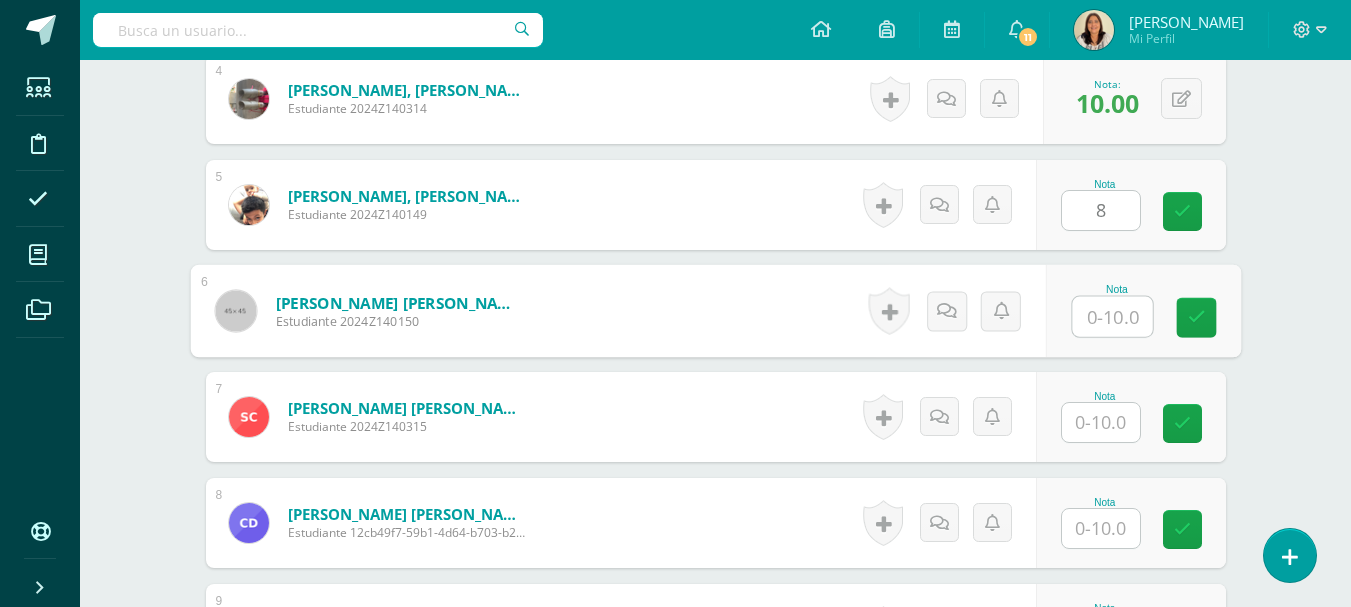 click at bounding box center (1112, 317) 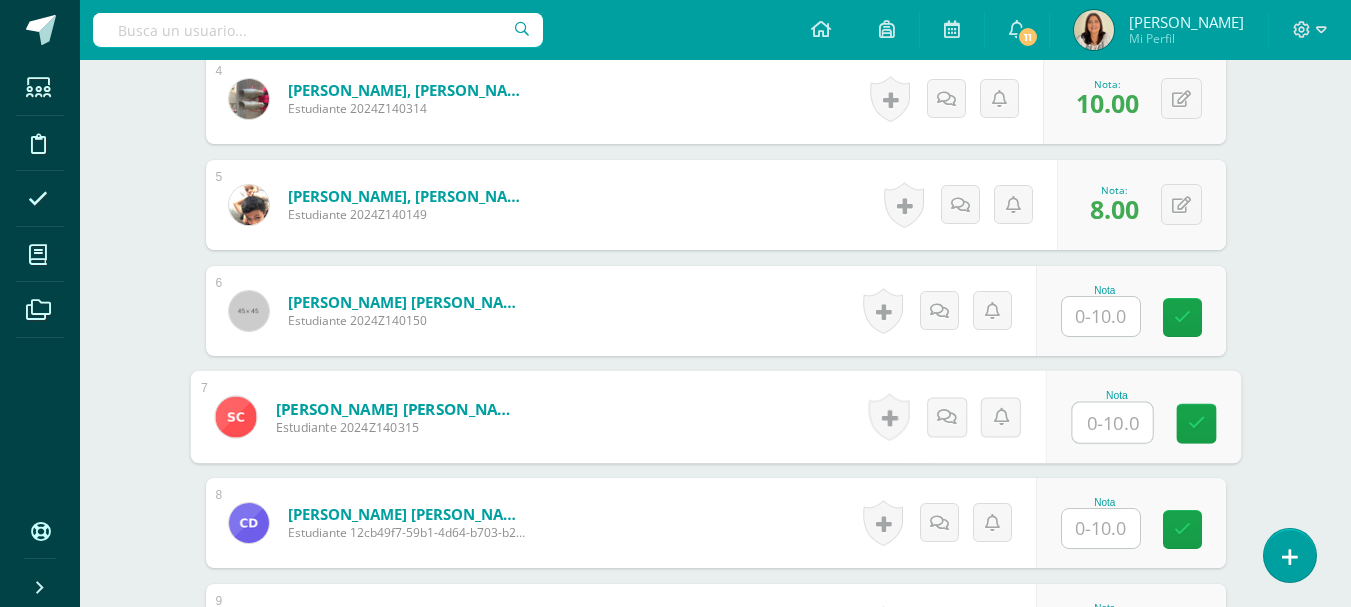 click at bounding box center [1112, 423] 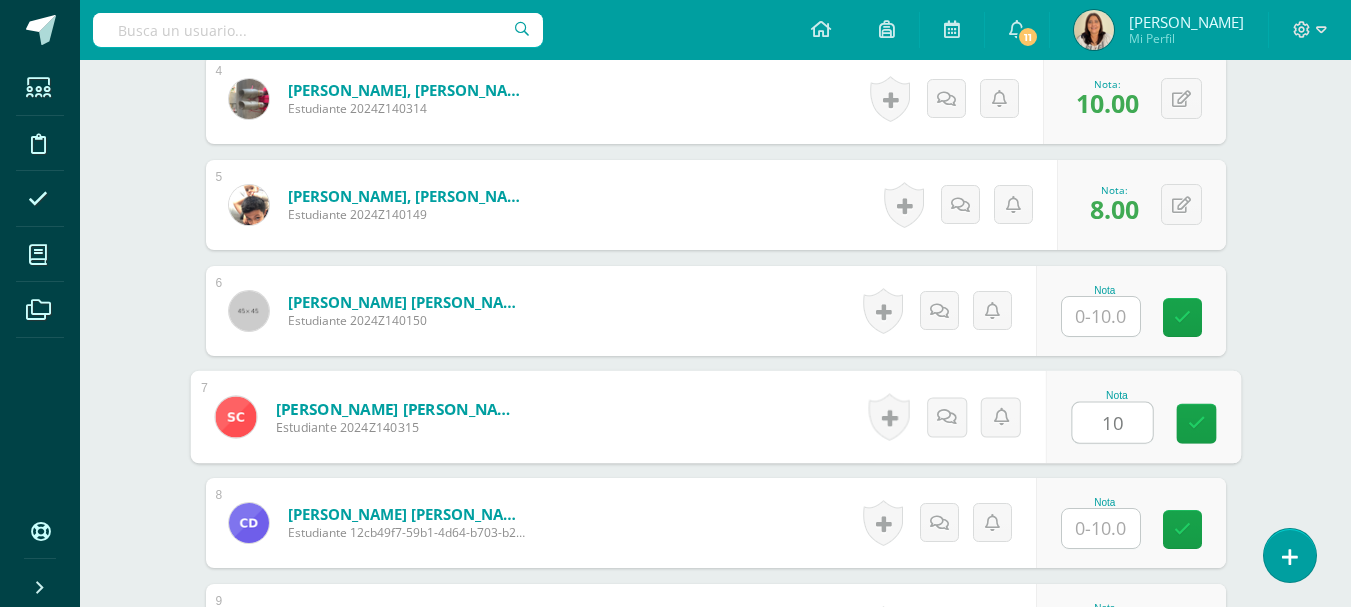 type on "10" 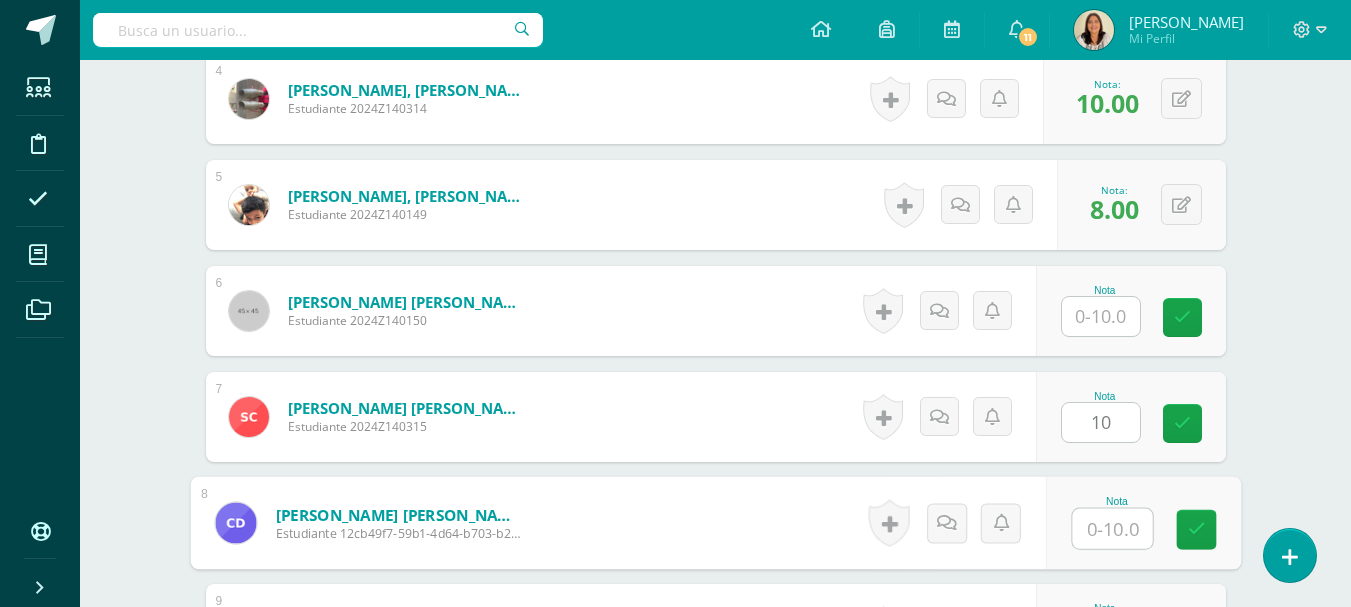 click at bounding box center (1112, 529) 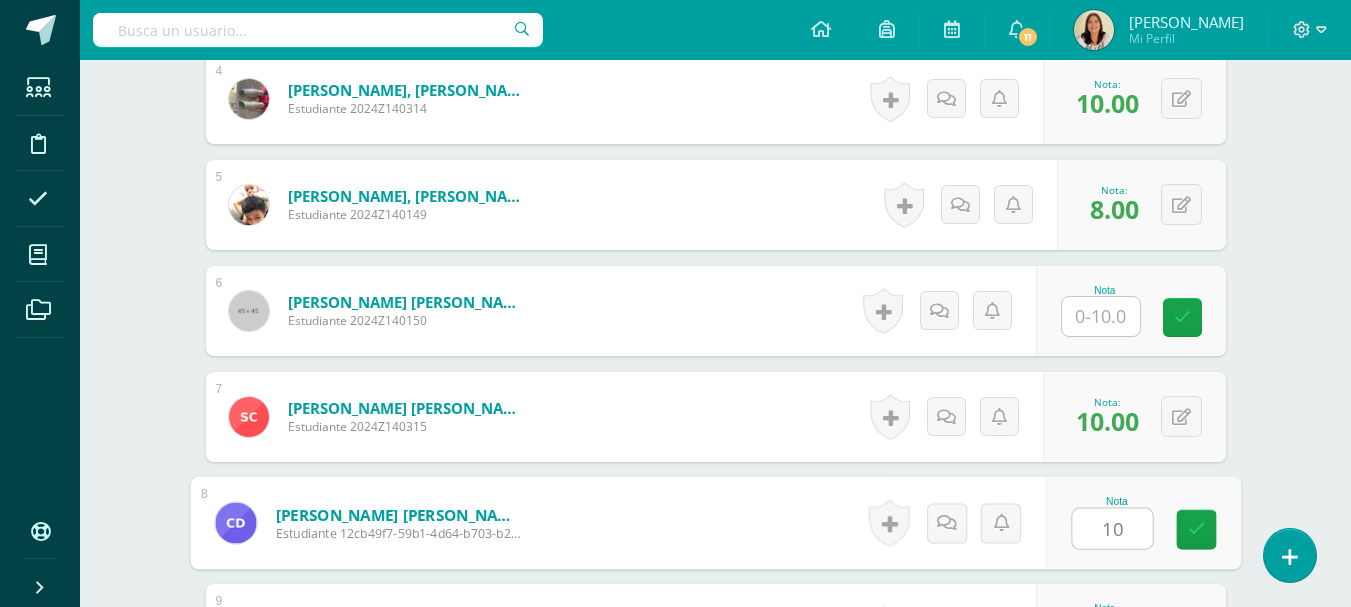 type on "10" 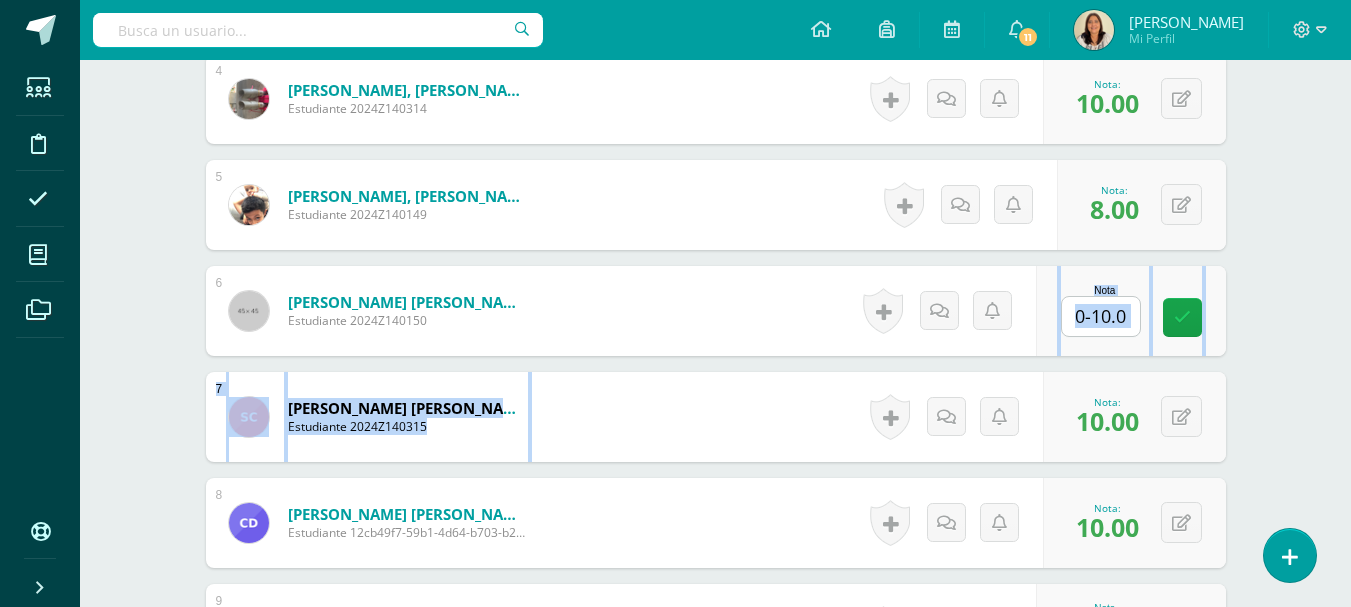 drag, startPoint x: 1290, startPoint y: 355, endPoint x: 1361, endPoint y: 371, distance: 72.780495 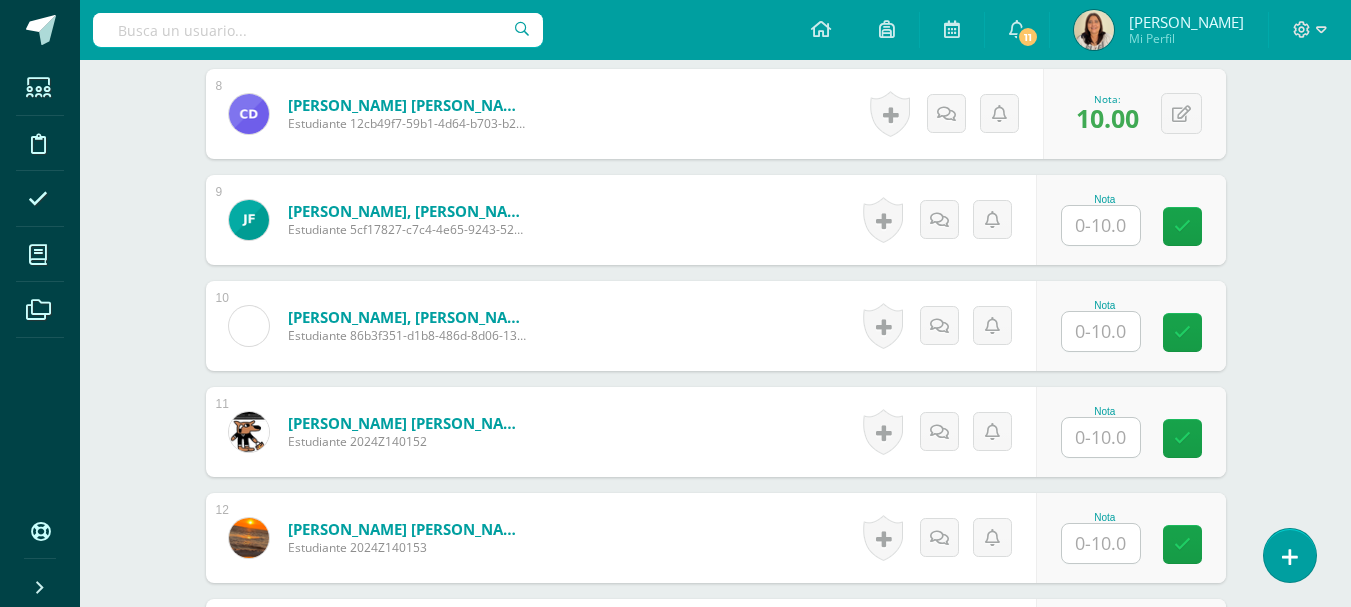 scroll, scrollTop: 1410, scrollLeft: 0, axis: vertical 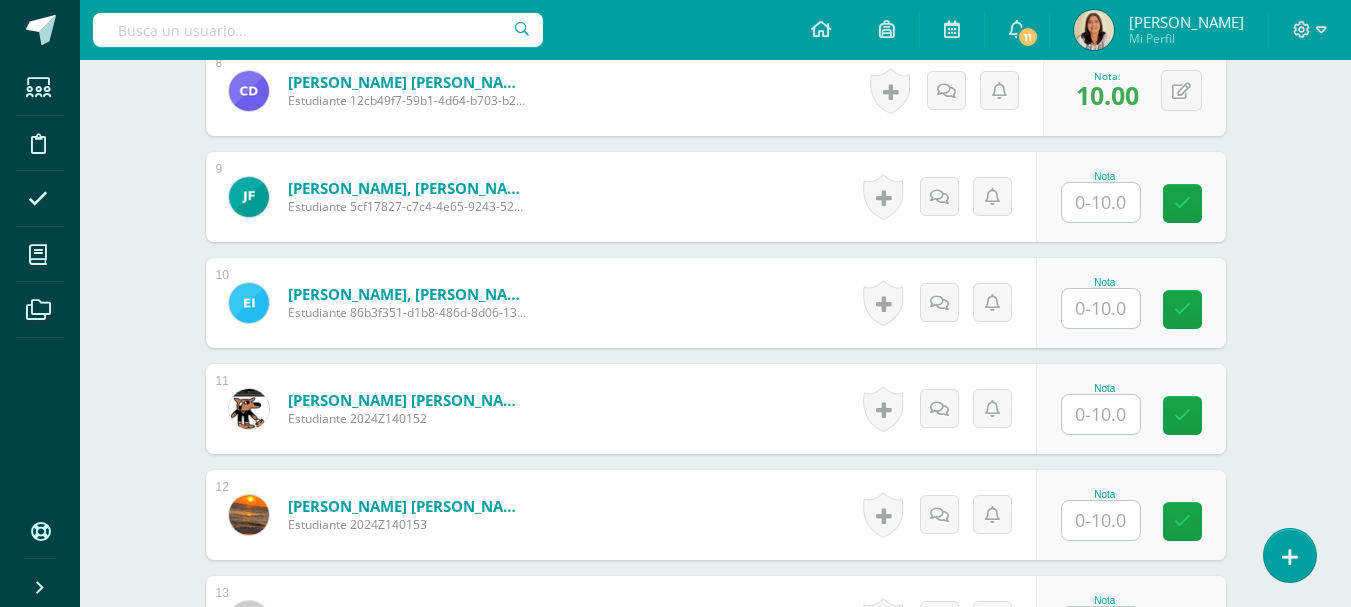 click at bounding box center [1101, 202] 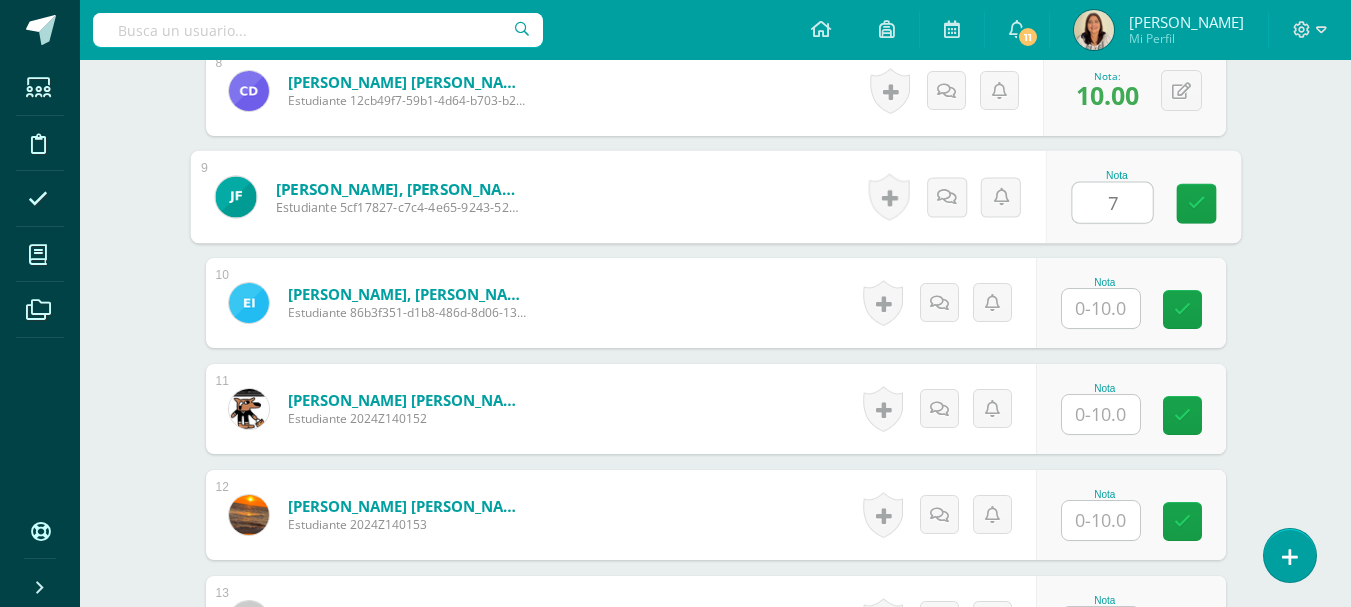type on "7" 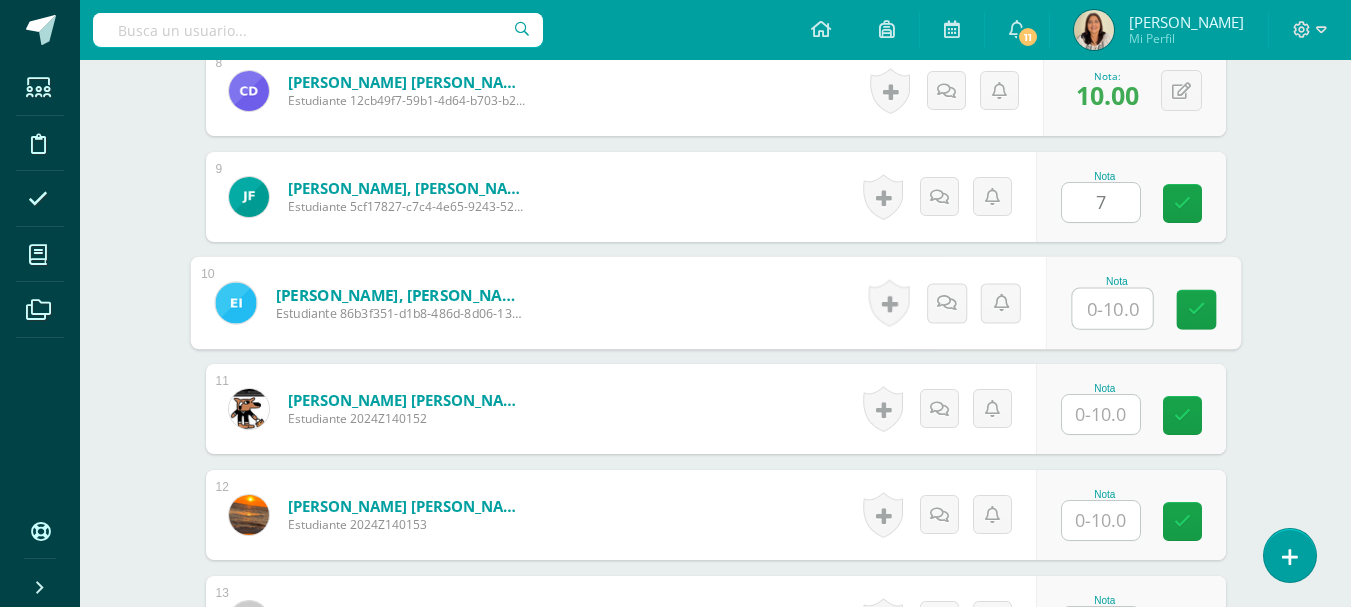 click at bounding box center [1112, 309] 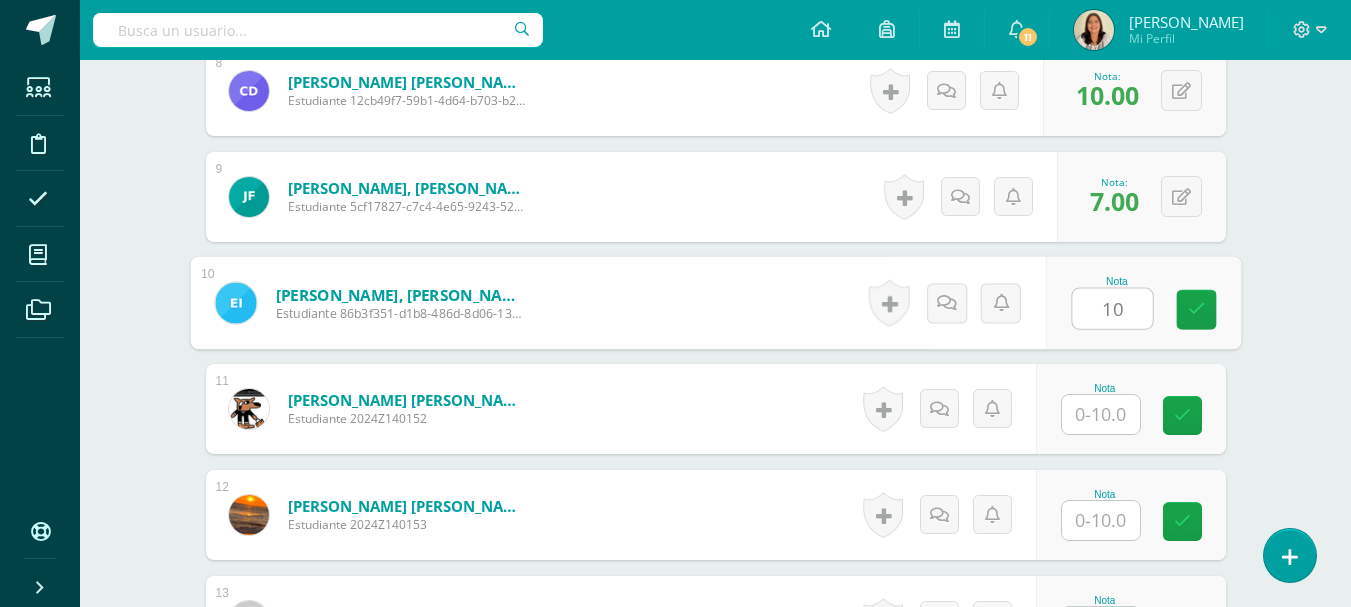 type on "10" 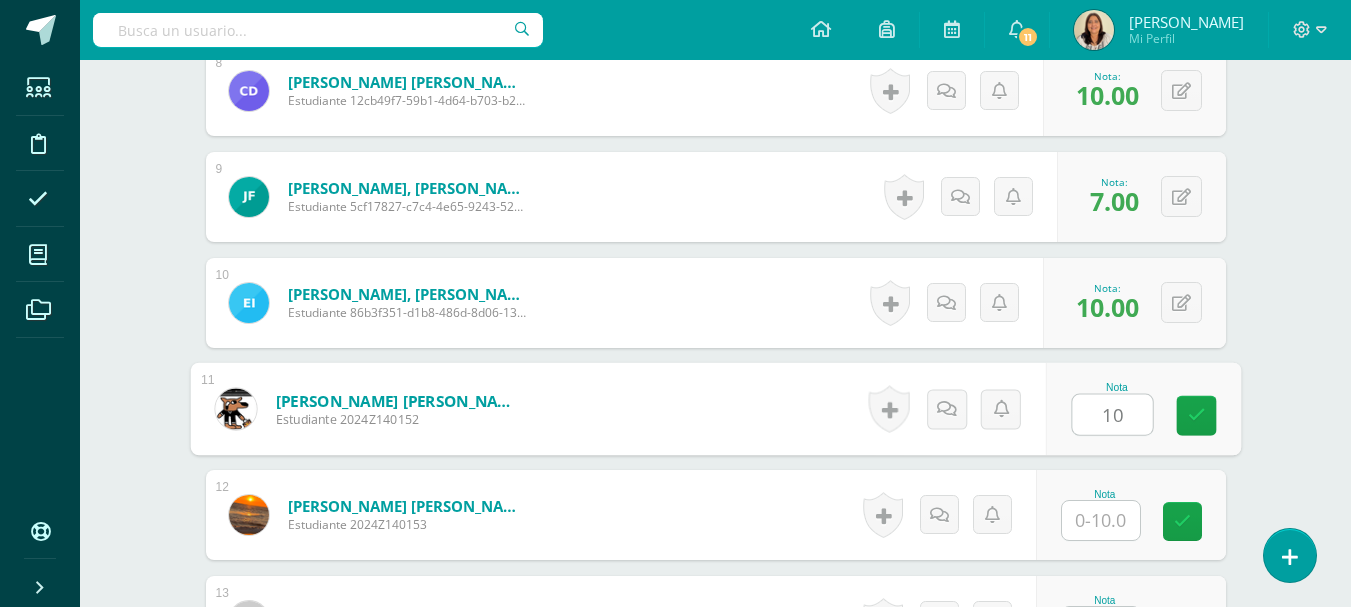 type on "10" 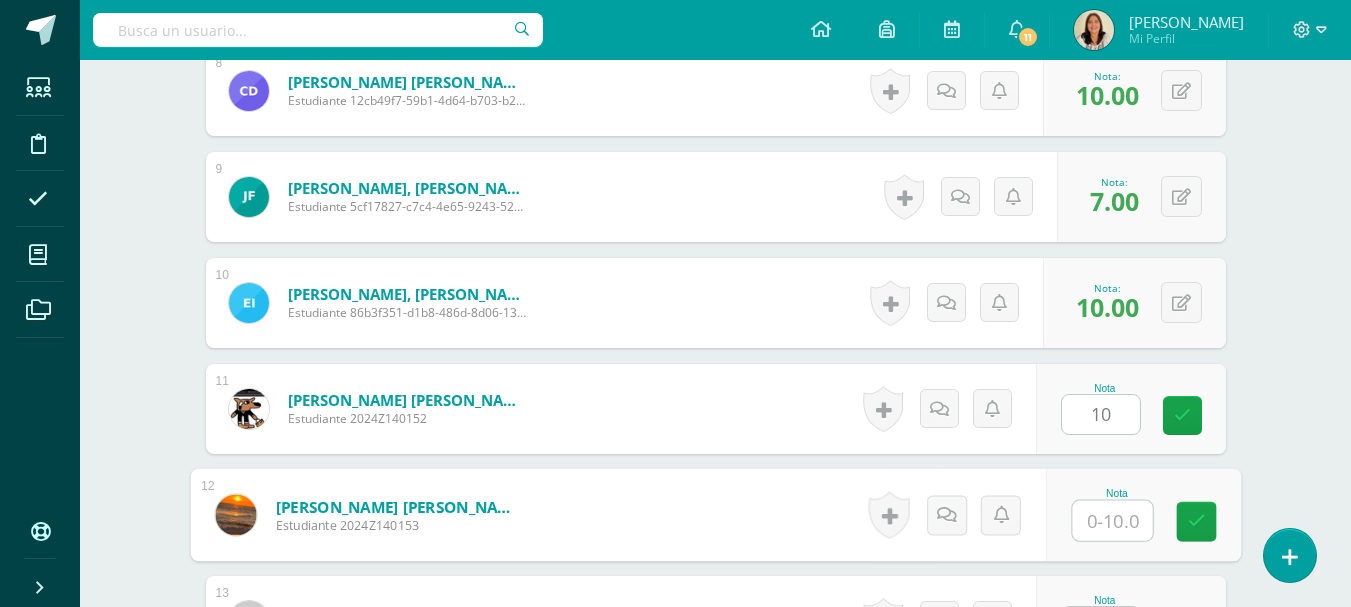 click at bounding box center (1112, 521) 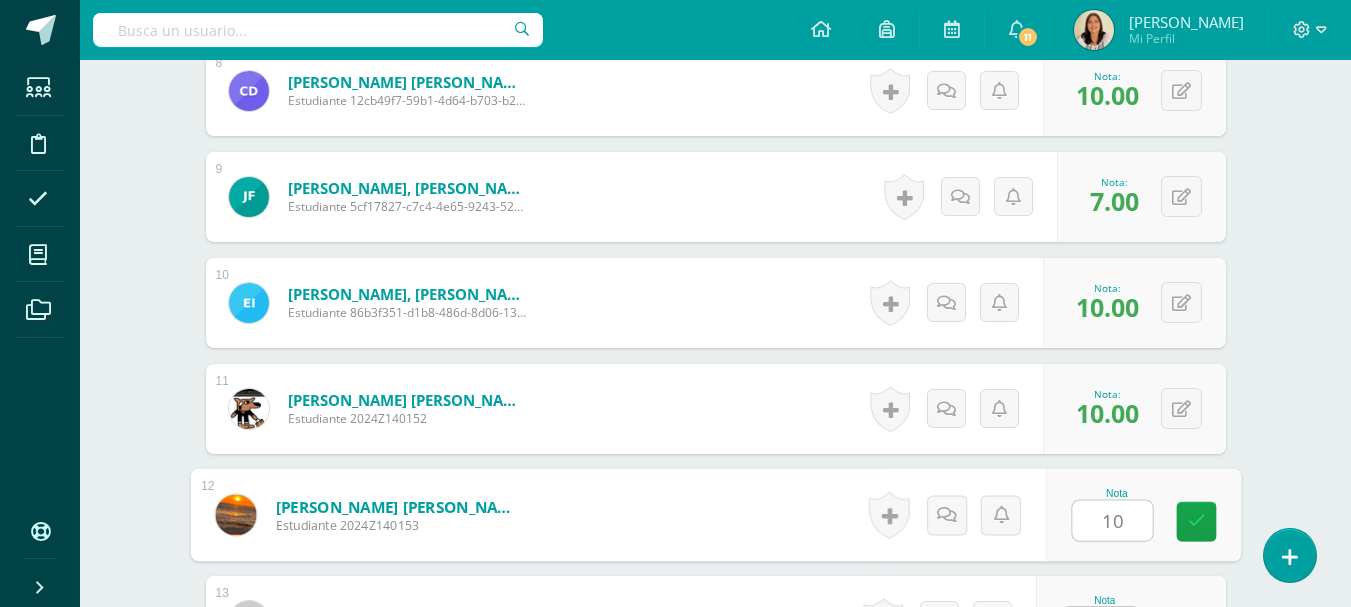 type on "10" 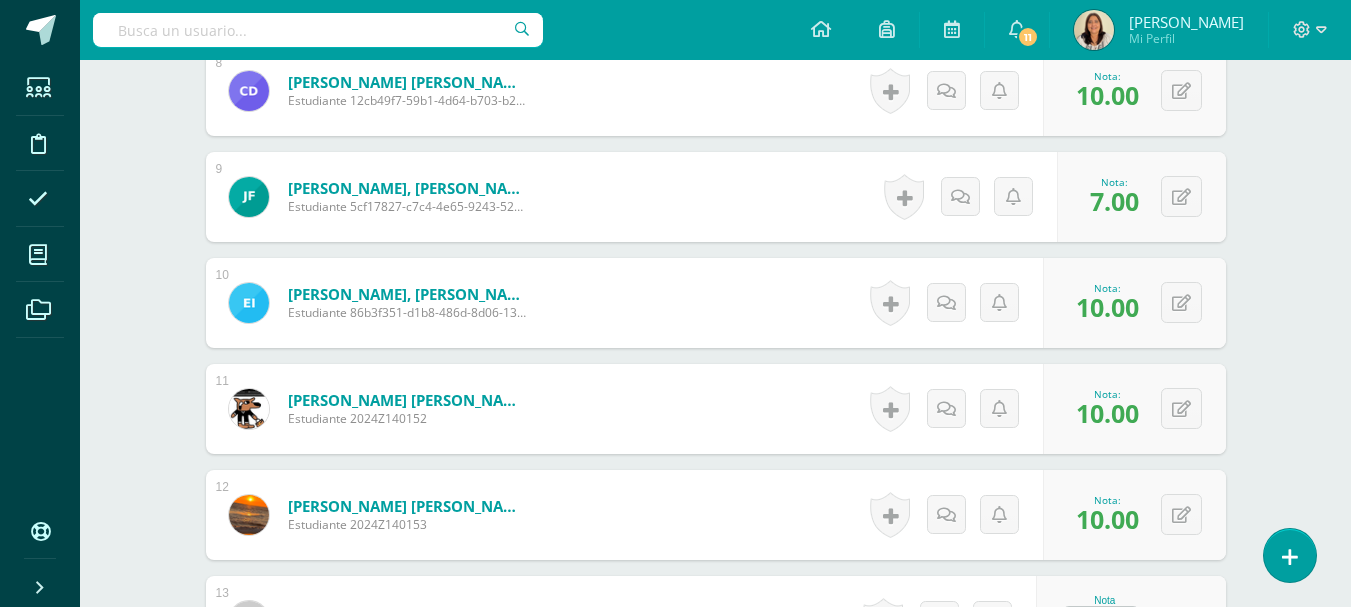 drag, startPoint x: 1260, startPoint y: 365, endPoint x: 1360, endPoint y: 415, distance: 111.8034 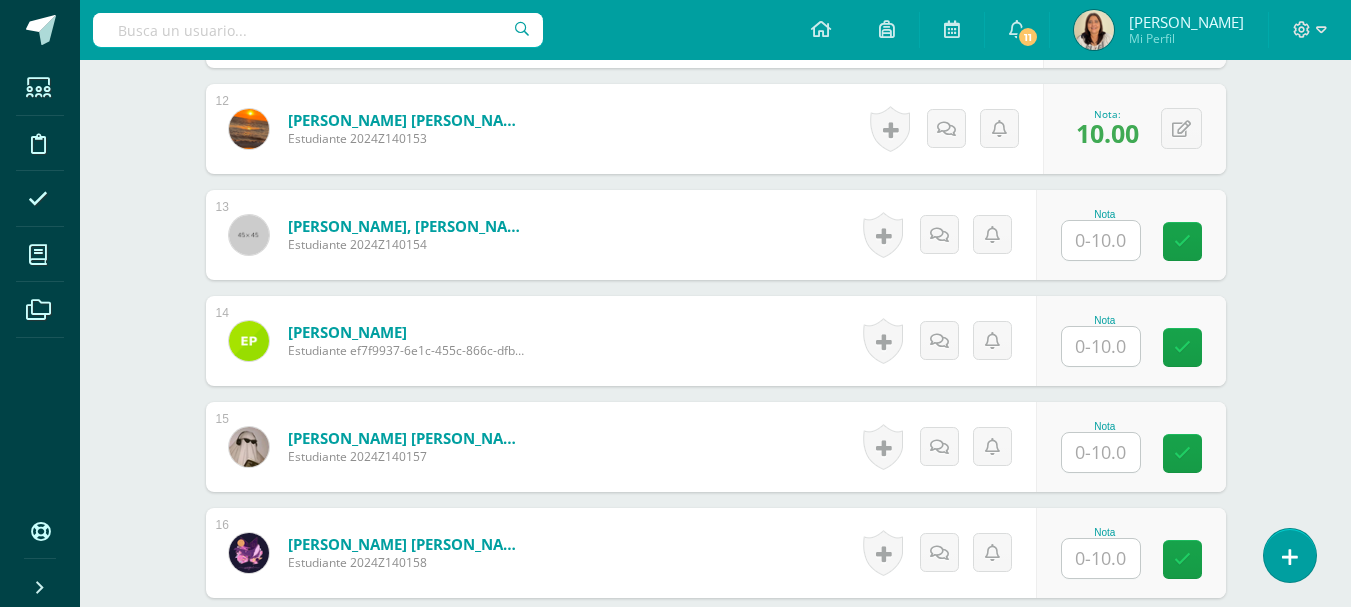 scroll, scrollTop: 1892, scrollLeft: 0, axis: vertical 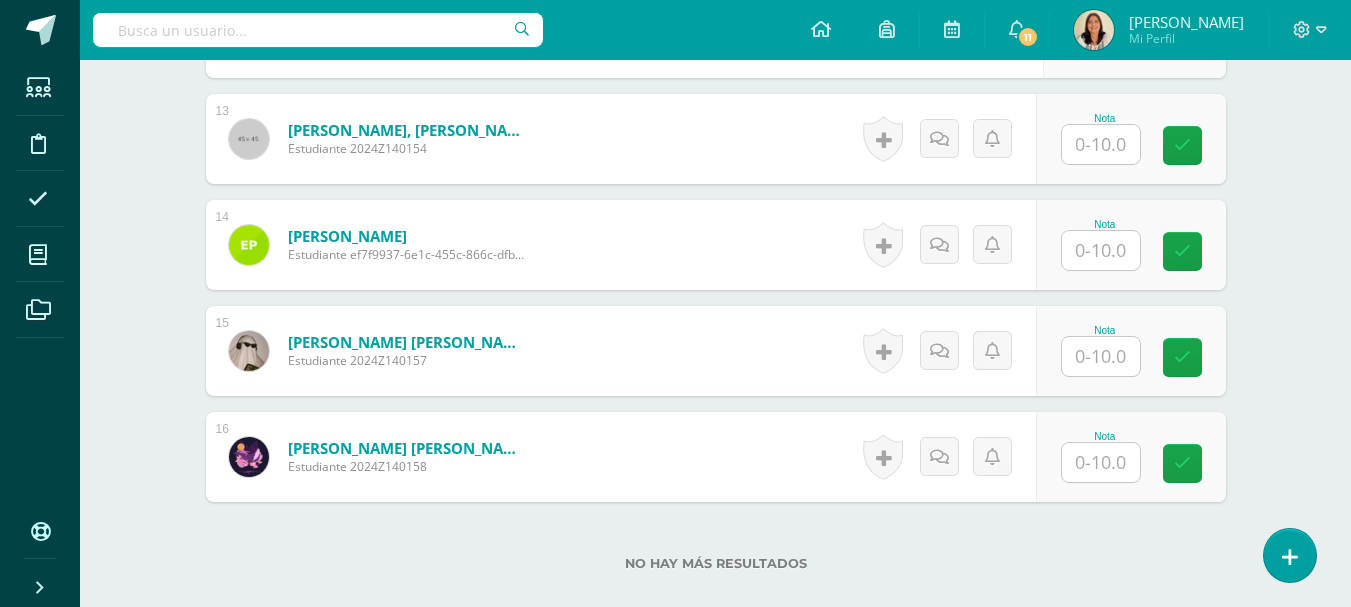 click on "Nota" at bounding box center [1131, 139] 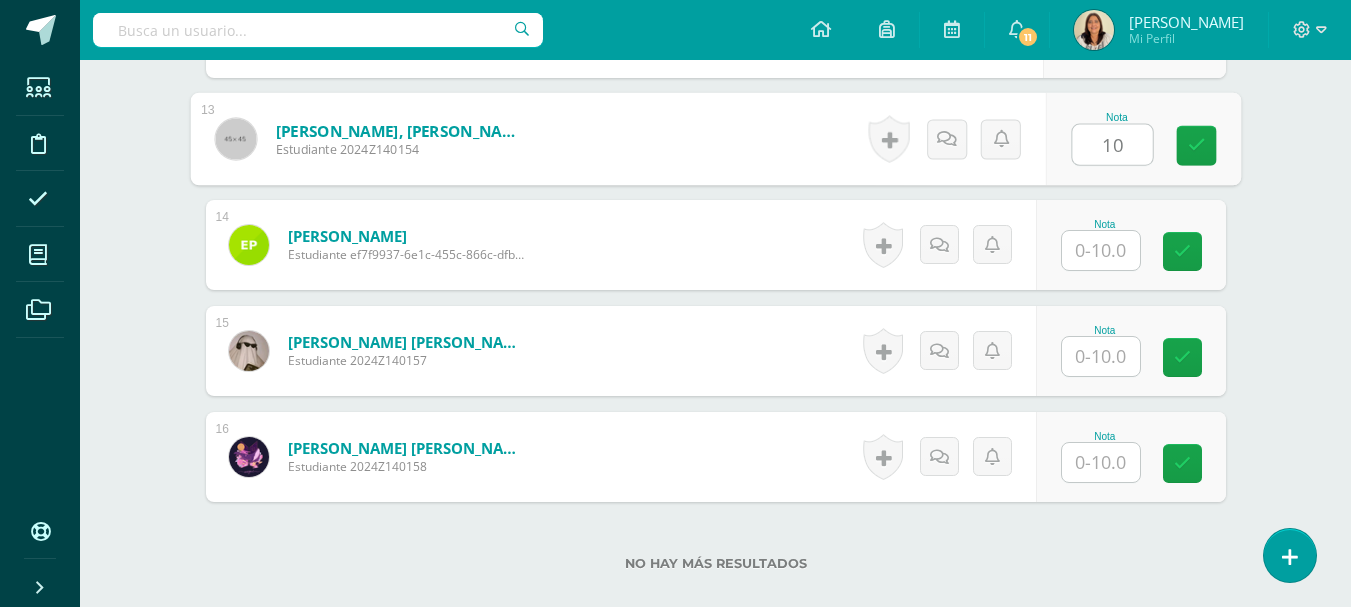 type on "10" 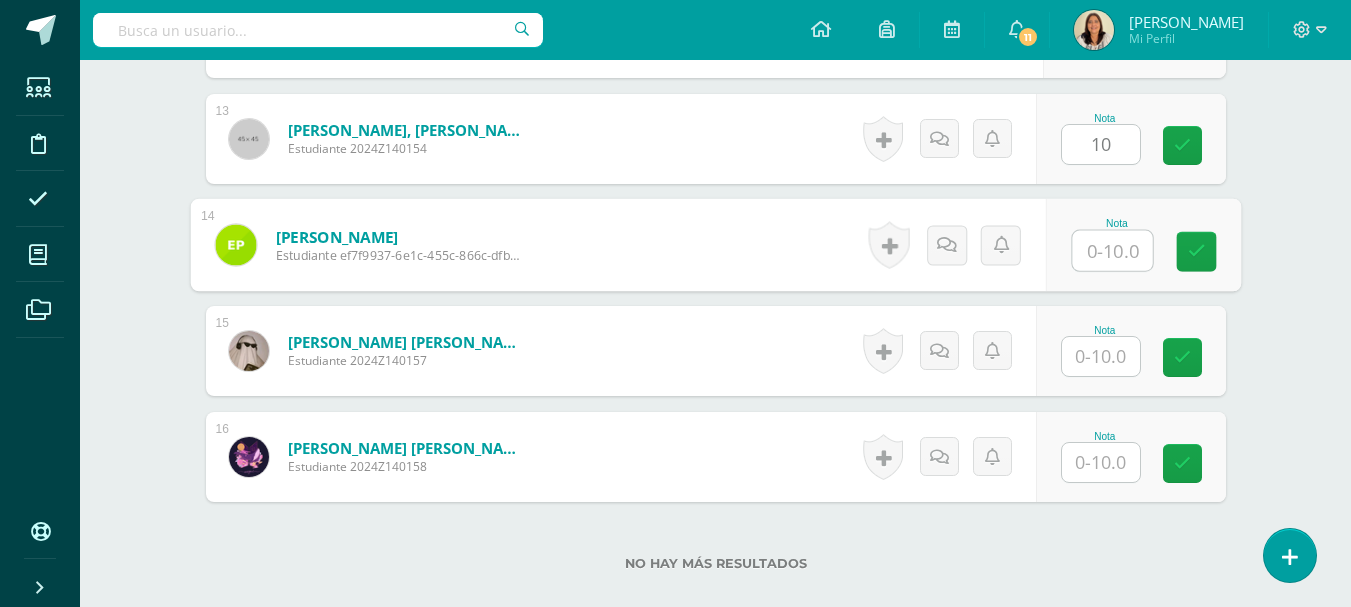 click at bounding box center [1112, 251] 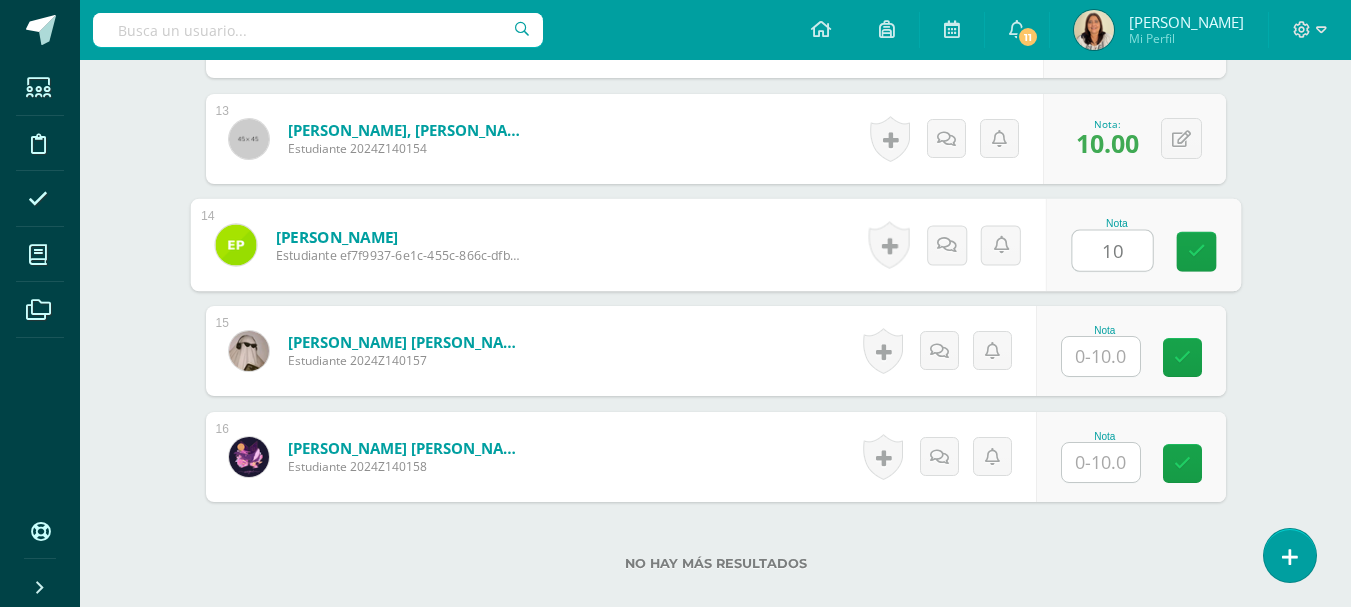 type on "10" 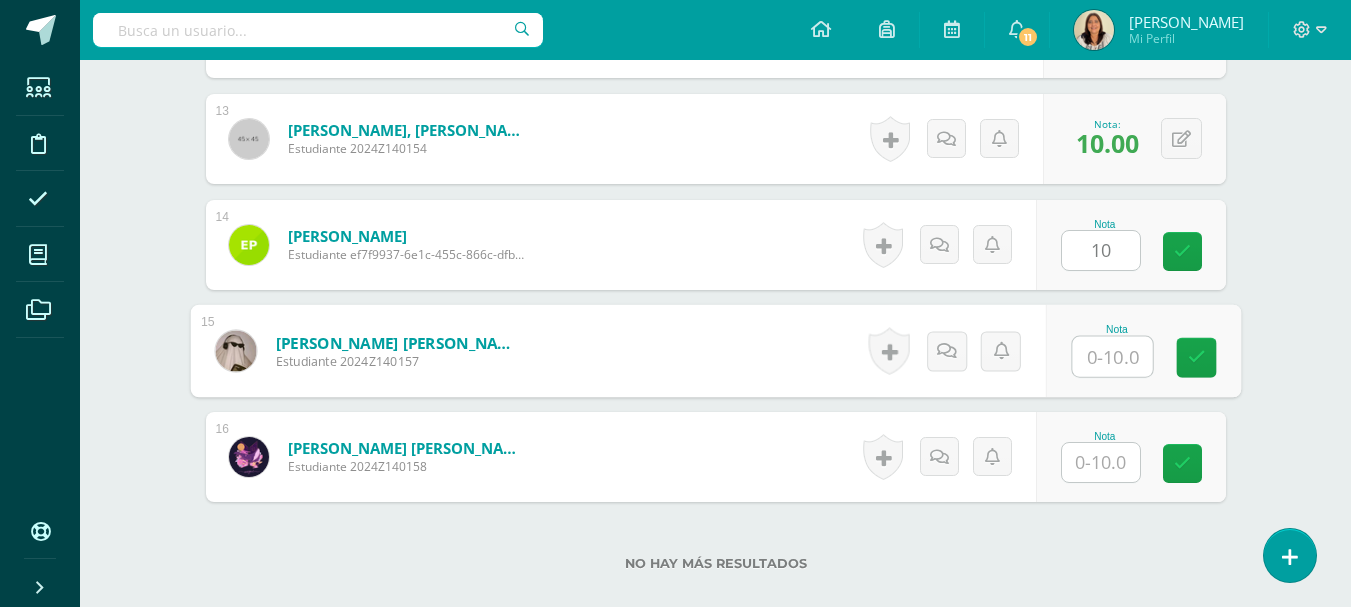 click at bounding box center (1112, 357) 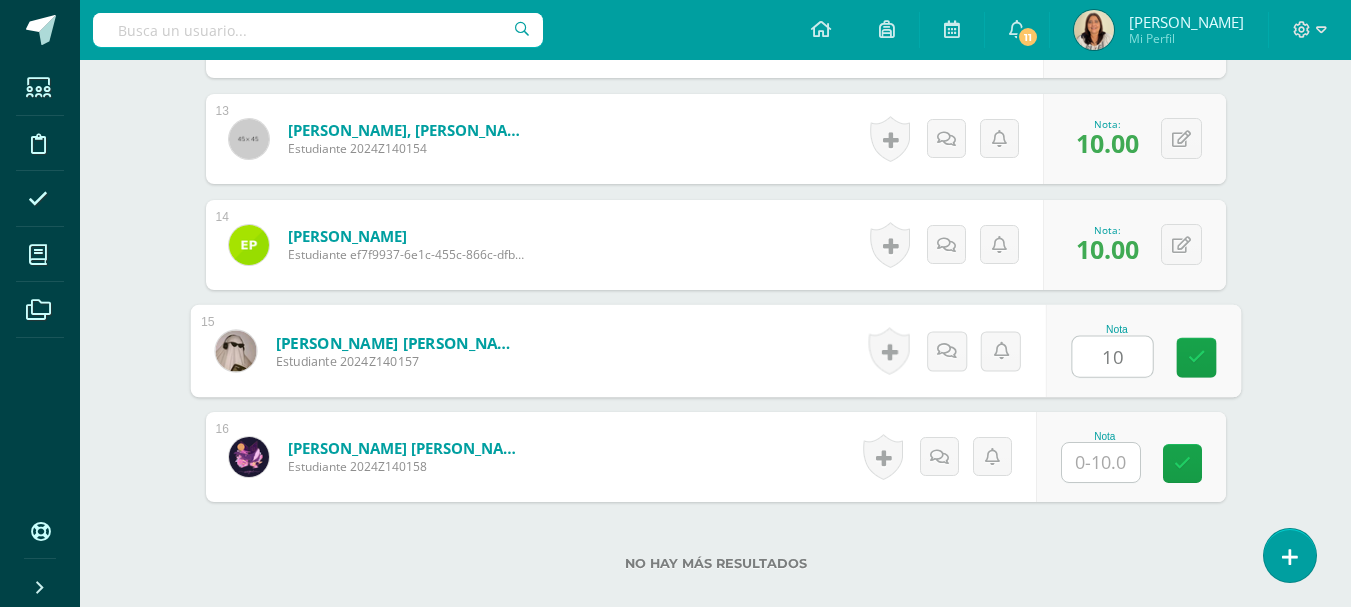 type on "10" 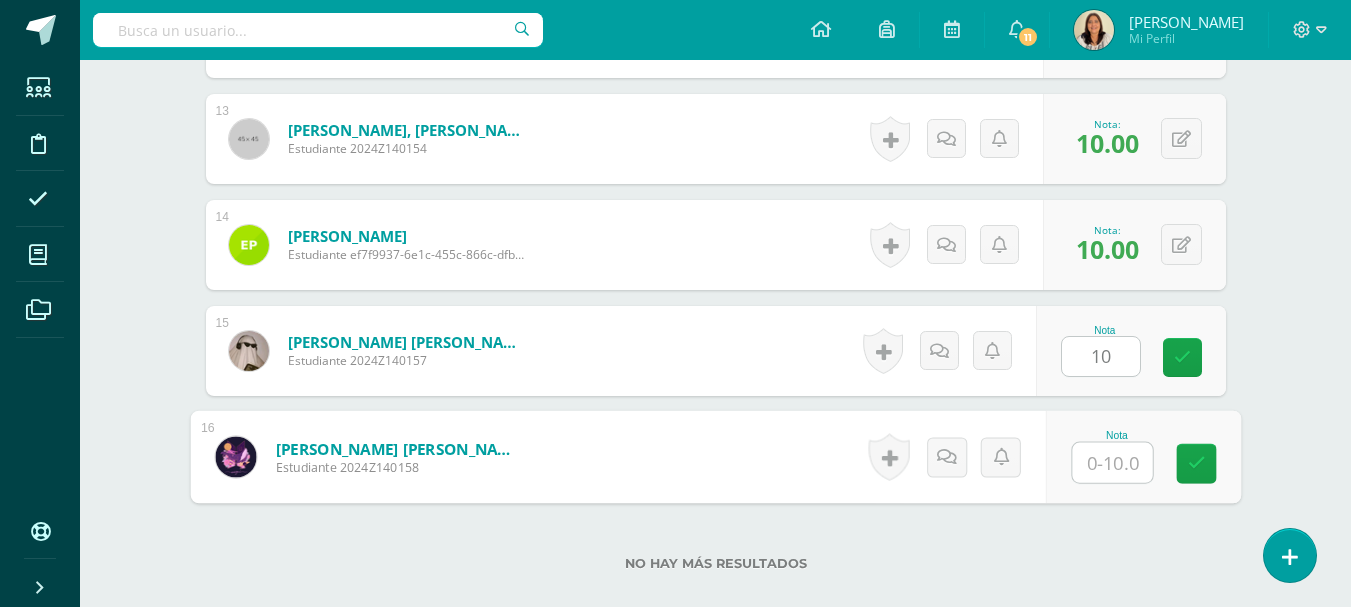 click at bounding box center [1112, 463] 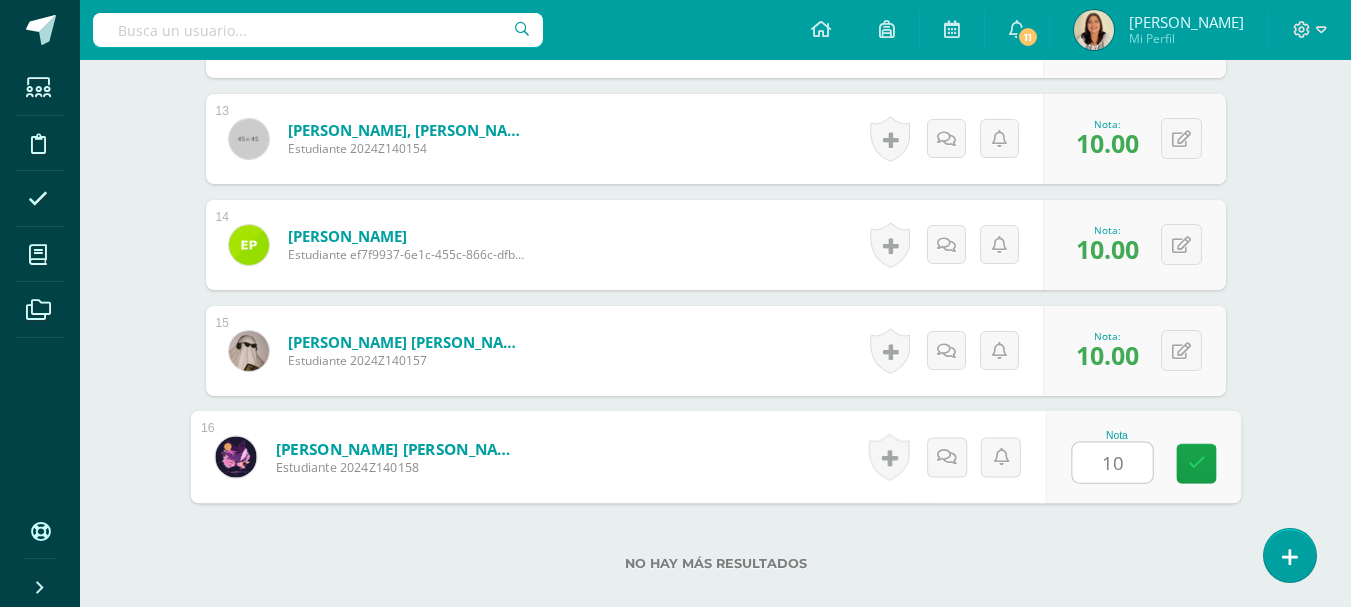 type on "10" 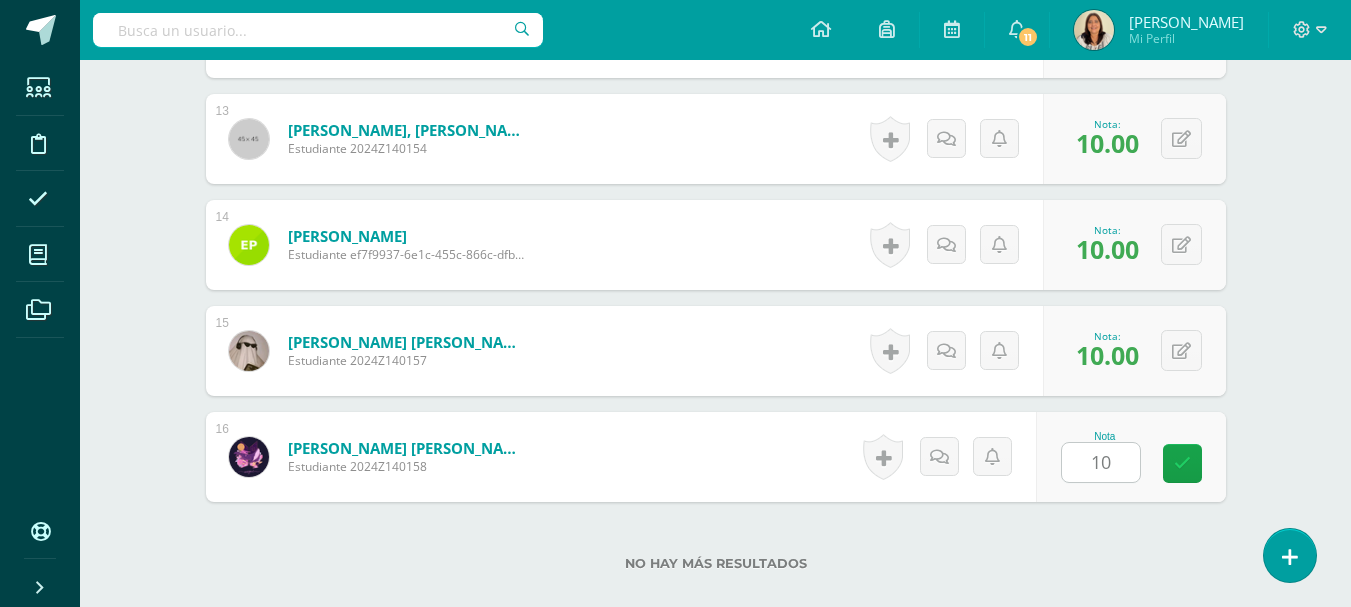 click on "¿Estás seguro que quieres  eliminar  esta actividad?
Esto borrará la actividad y cualquier nota que hayas registrado
permanentemente. Esta acción no se puede revertir. Cancelar Eliminar
Administración de escalas de valoración
escala de valoración
Aún no has creado una escala de valoración.
Cancelar Agregar nueva escala de valoración: Agrega una división a la escala de valoración  (ej. Ortografía, redacción, trabajo en equipo, etc.)
Agregar
Cancelar Crear escala de valoración
Agrega listas de cotejo
Mostrar todos                             Mostrar todos Mis listas Generales Comunicación y Lenguaje Matemática Ciencia Estudios Sociales Arte Carátula" at bounding box center (716, -482) 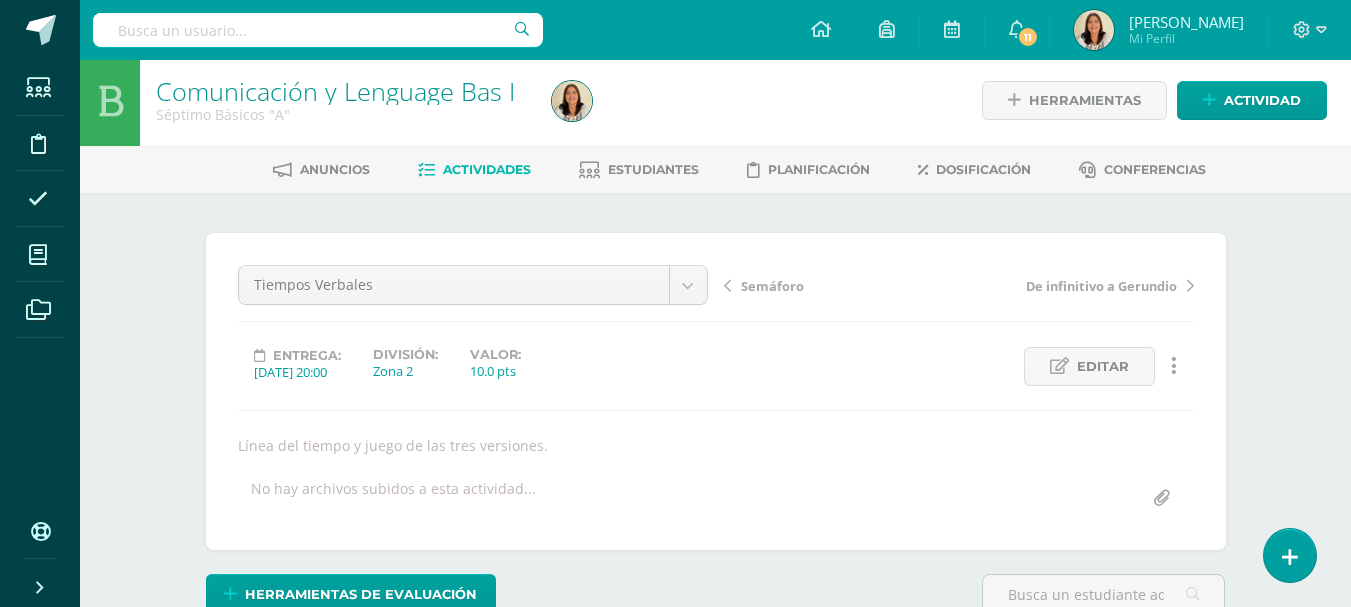 scroll, scrollTop: 0, scrollLeft: 0, axis: both 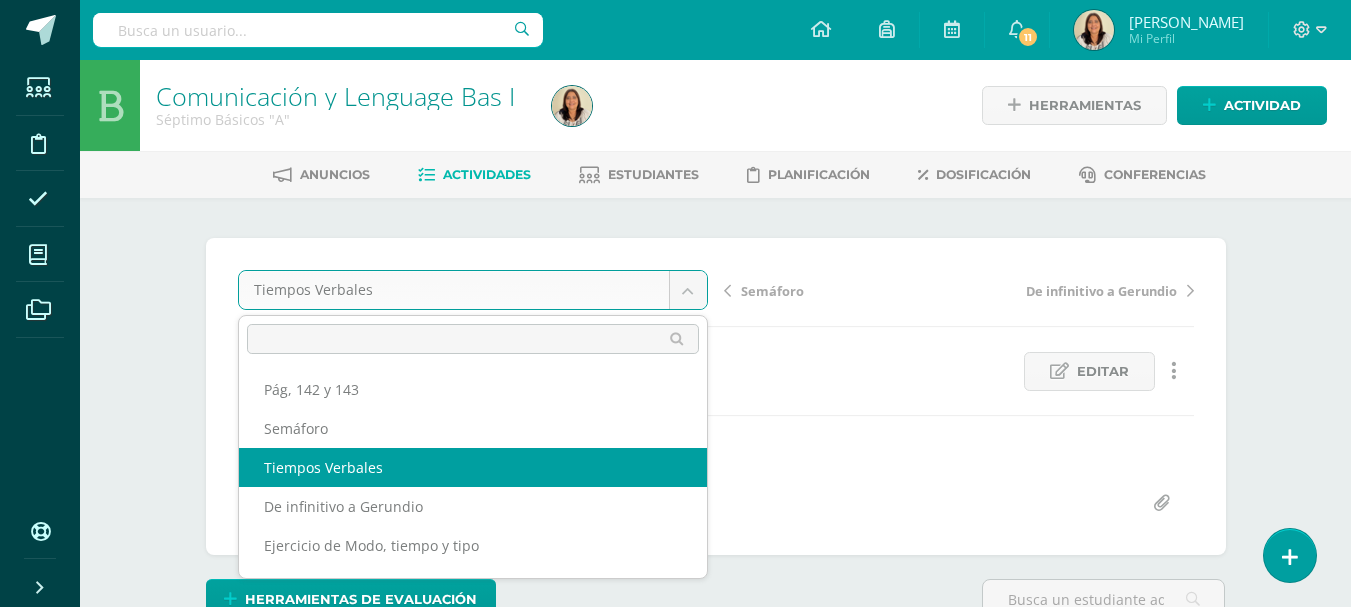 click on "Estudiantes Disciplina Asistencia Mis cursos Archivos Soporte
Centro de ayuda
Últimas actualizaciones
Cerrar panel
Comunicación y lenguaje  Pri 5
Quinto
Primaria
"A"
Actividades Estudiantes Planificación Dosificación
Estudios sociales  Pri 5
Quinto
Primaria
"A"
Actividades Estudiantes Planificación Dosificación
Formación Ciudadana 5
Quinto
Primaria
"A"
Actividades Estudiantes Planificación Dosificación
Comunicación y Lenguage  Bas I
Actividades 11 11 1" at bounding box center [675, 1311] 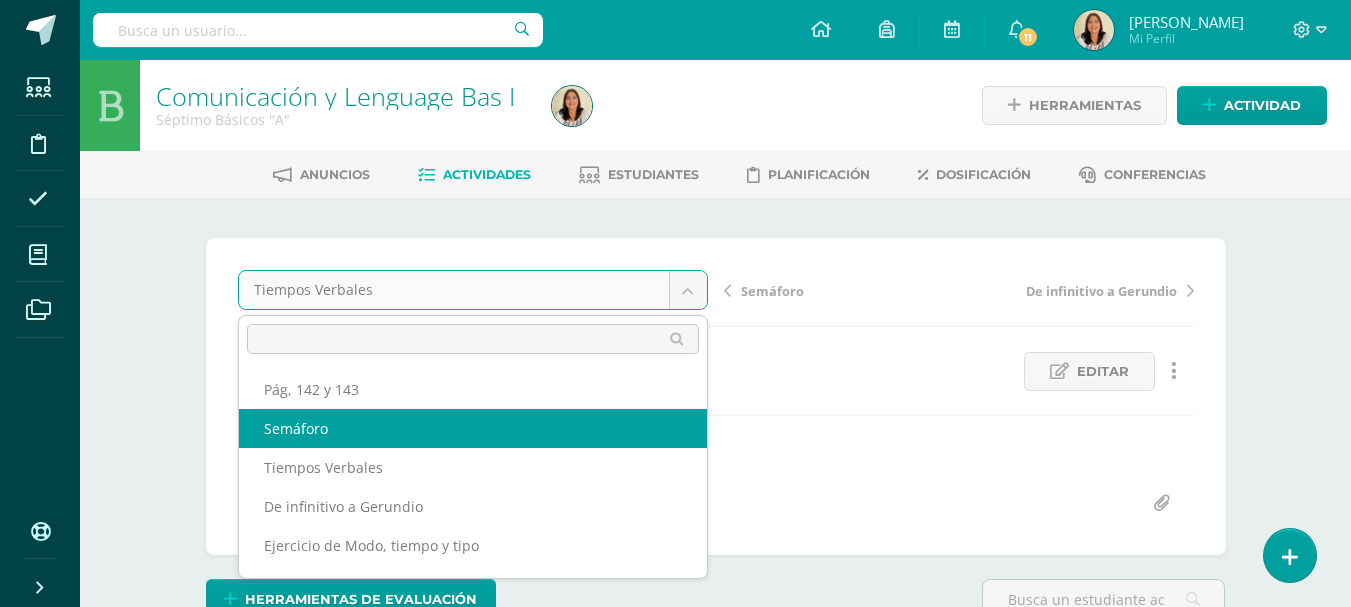 select on "/dashboard/teacher/grade-activity/29358/" 